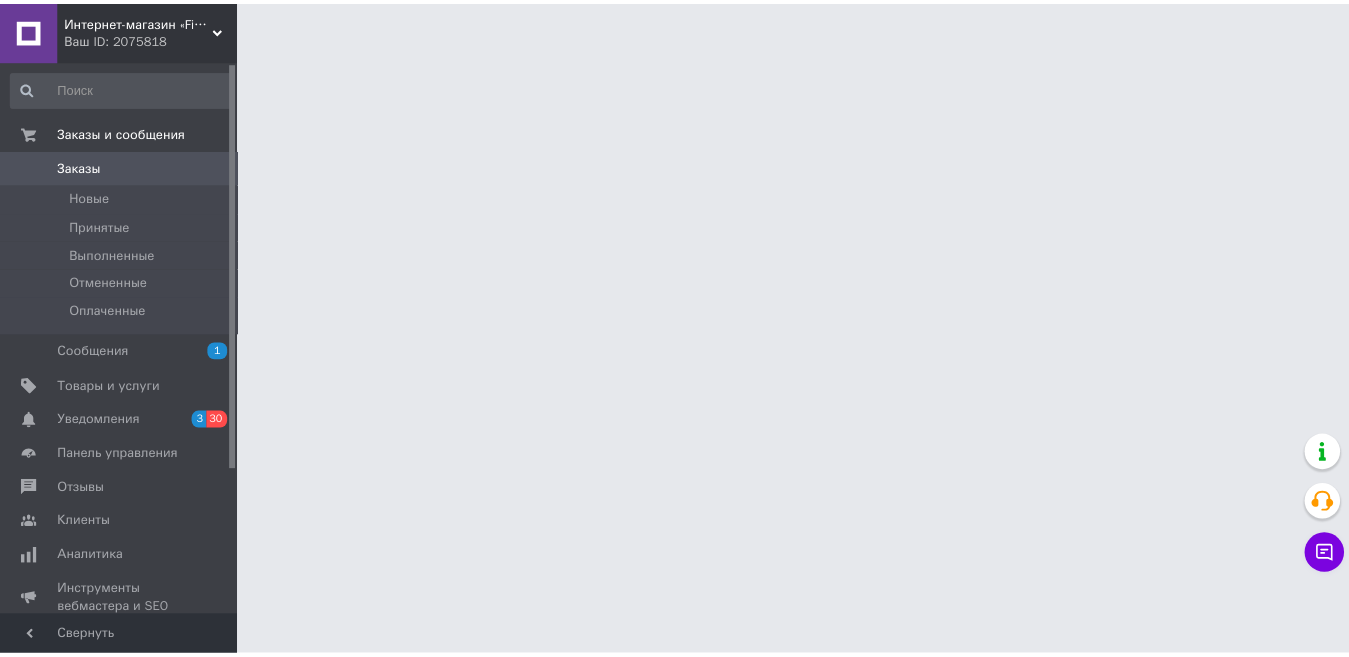 scroll, scrollTop: 0, scrollLeft: 0, axis: both 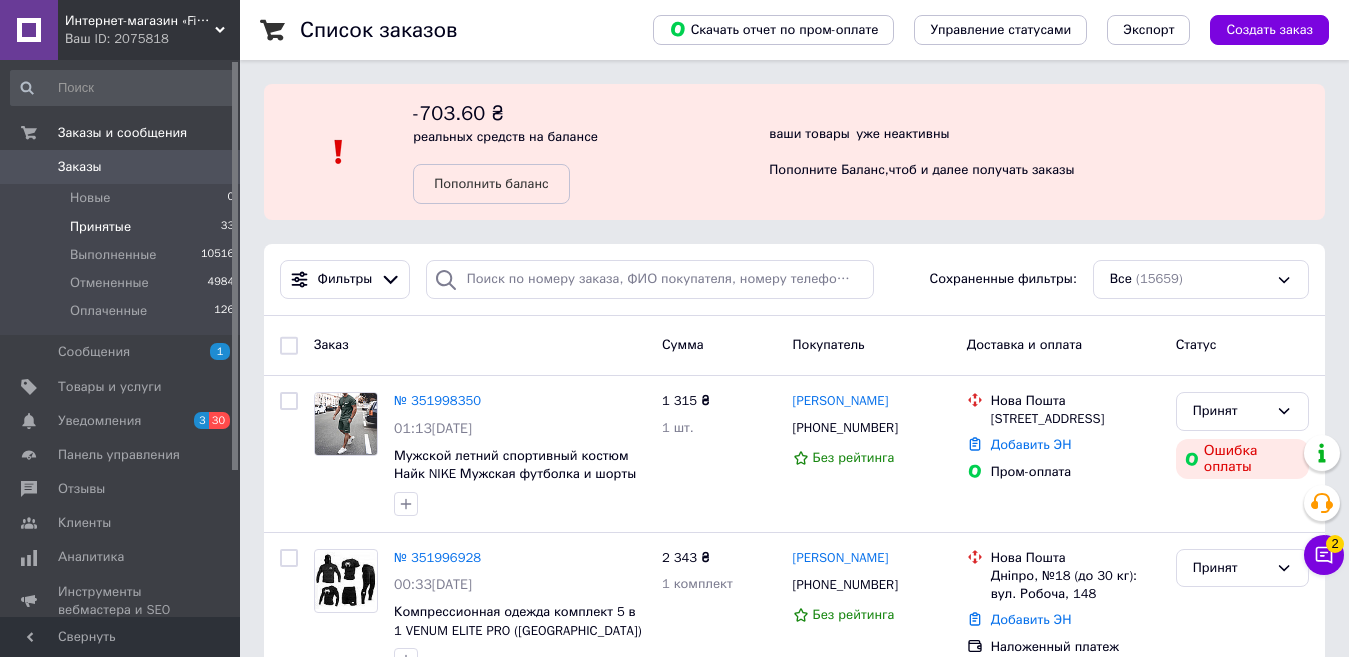 click on "Принятые" at bounding box center (100, 227) 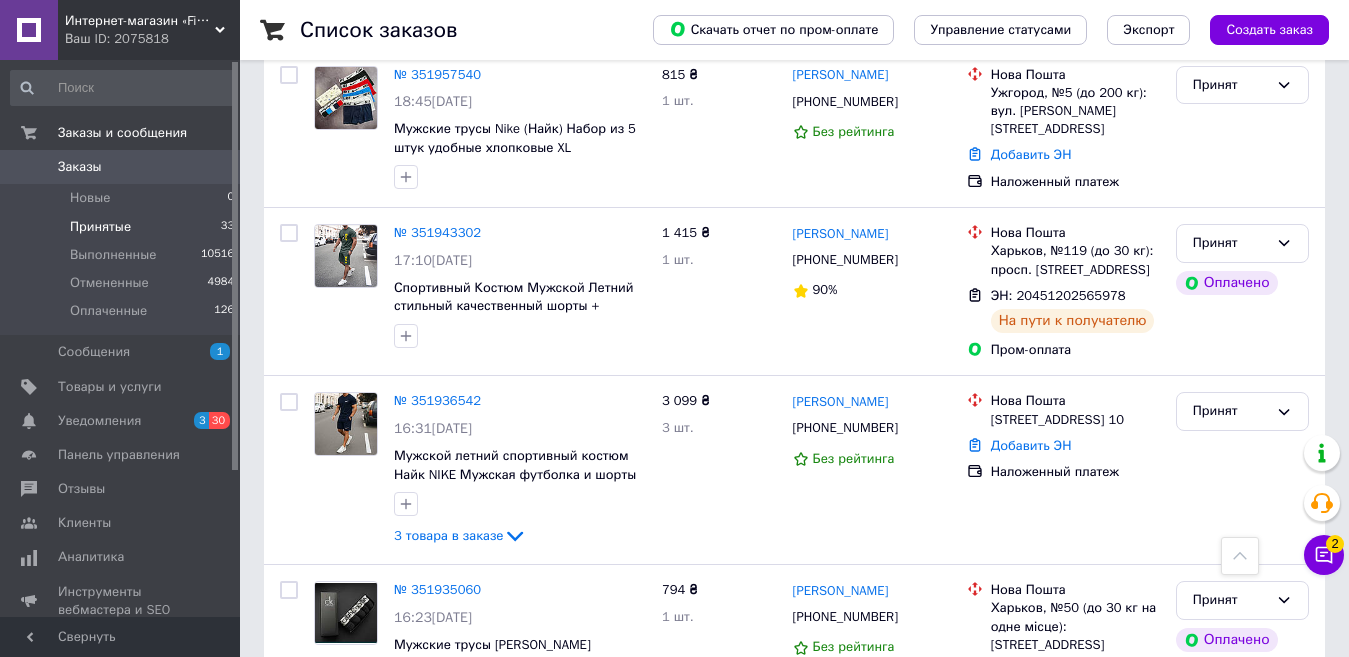 scroll, scrollTop: 2739, scrollLeft: 0, axis: vertical 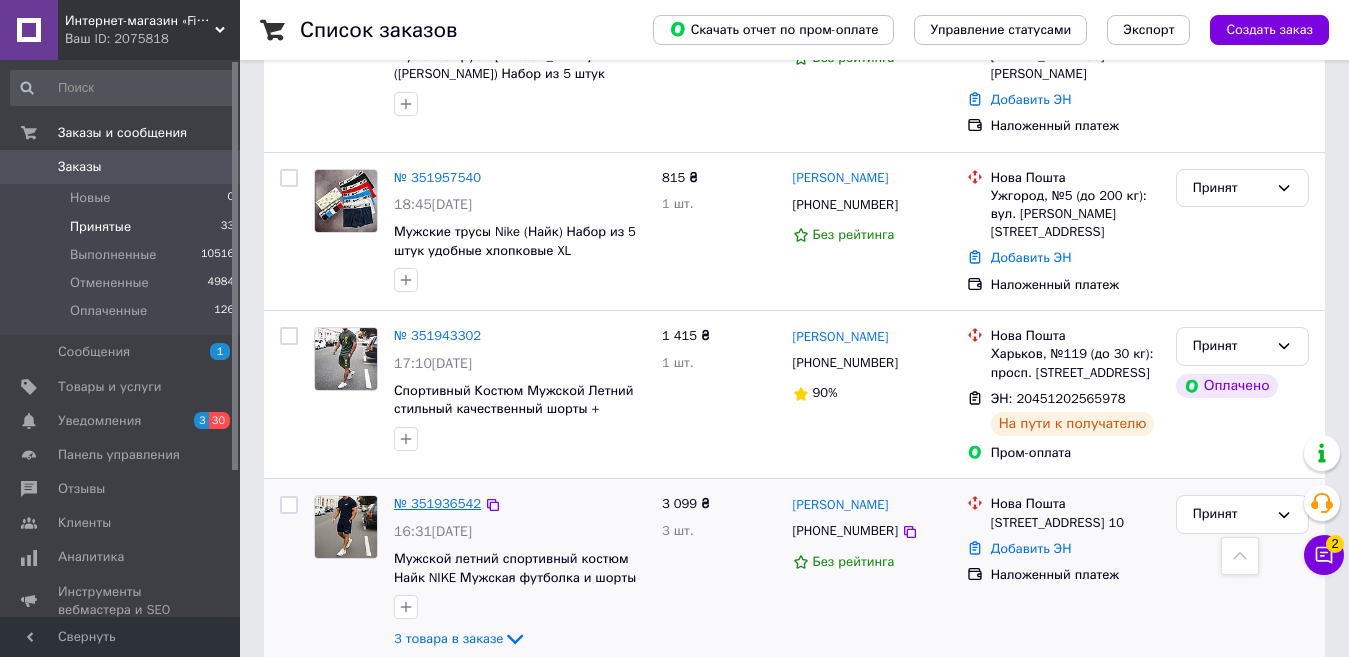 click on "№ 351936542" at bounding box center (437, 503) 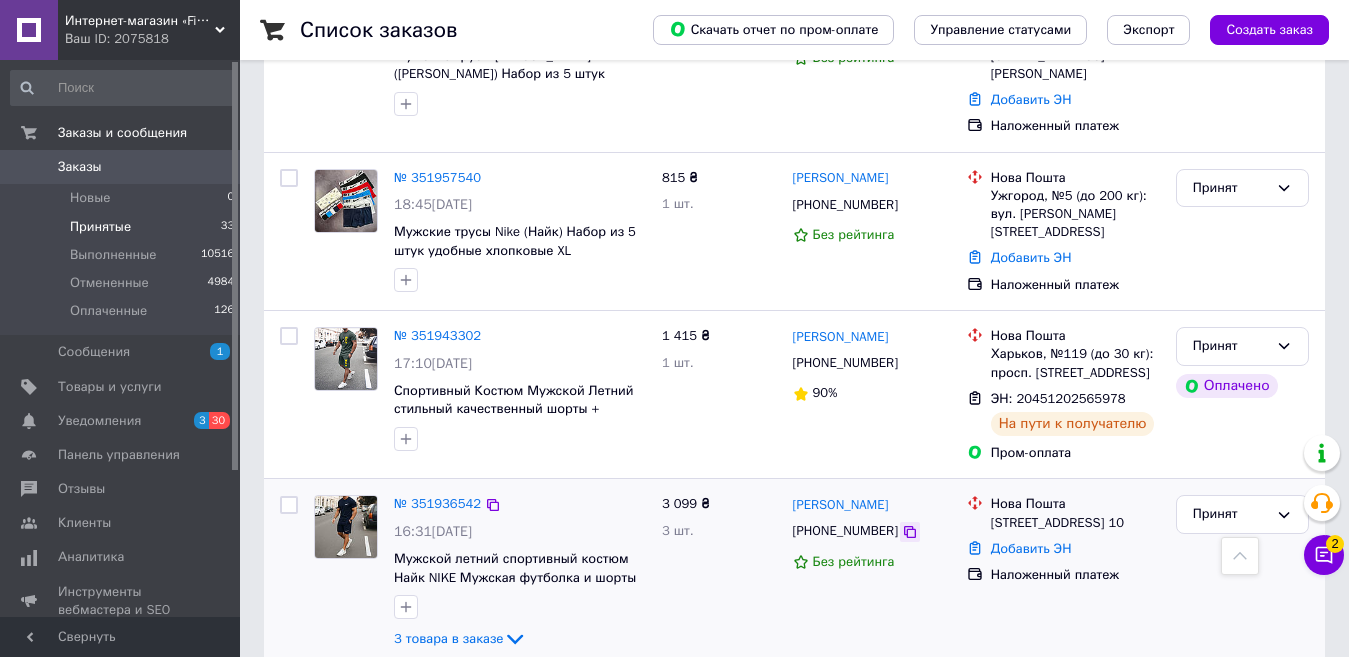 click 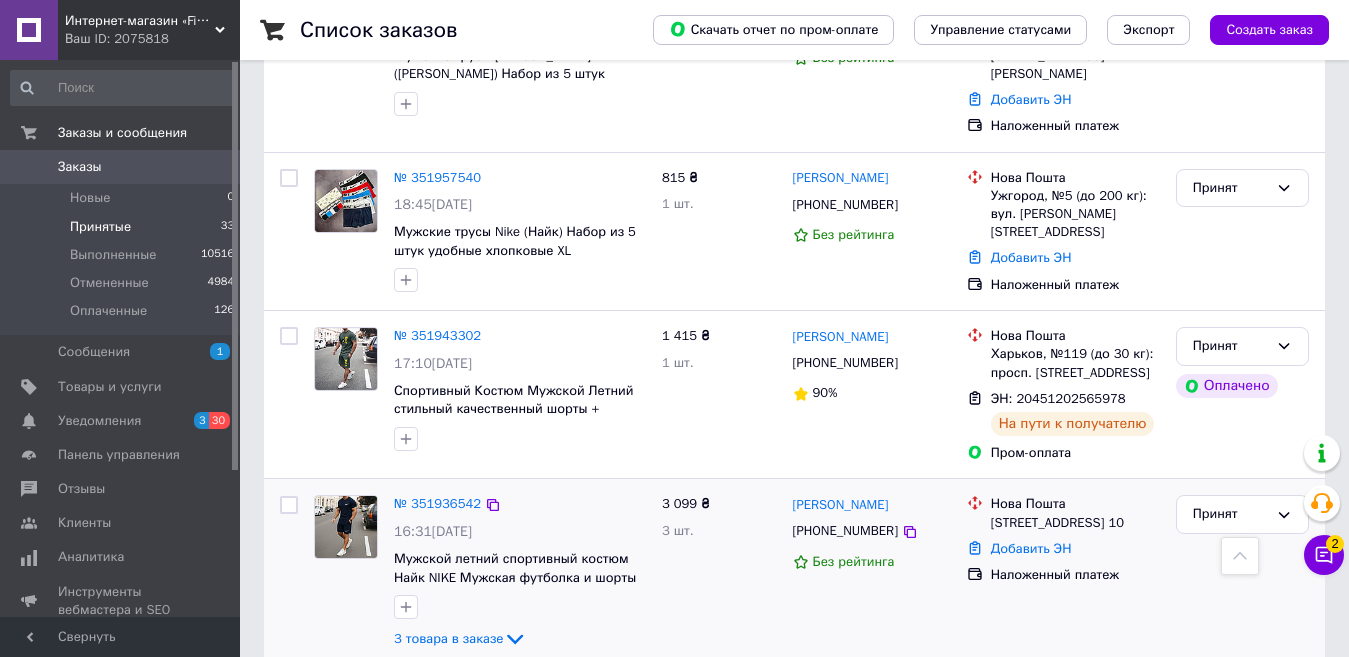 click on "[STREET_ADDRESS] 10" at bounding box center [1075, 523] 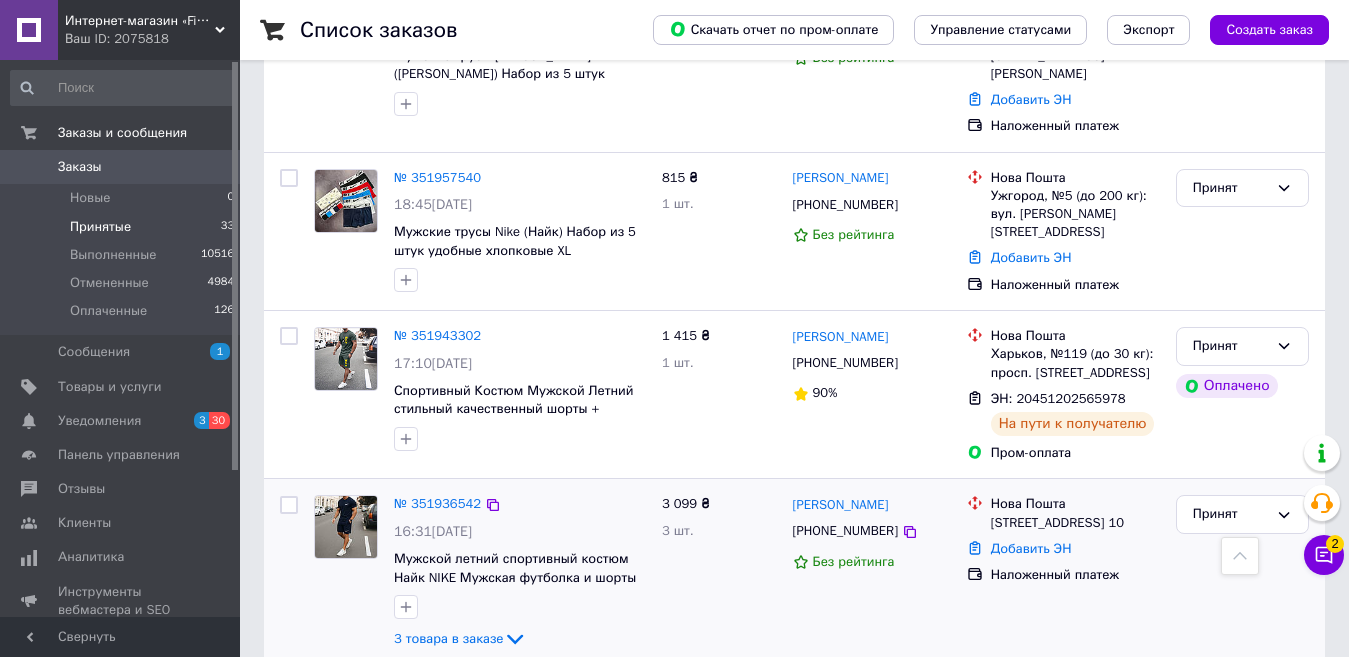 drag, startPoint x: 1059, startPoint y: 462, endPoint x: 1054, endPoint y: 485, distance: 23.537205 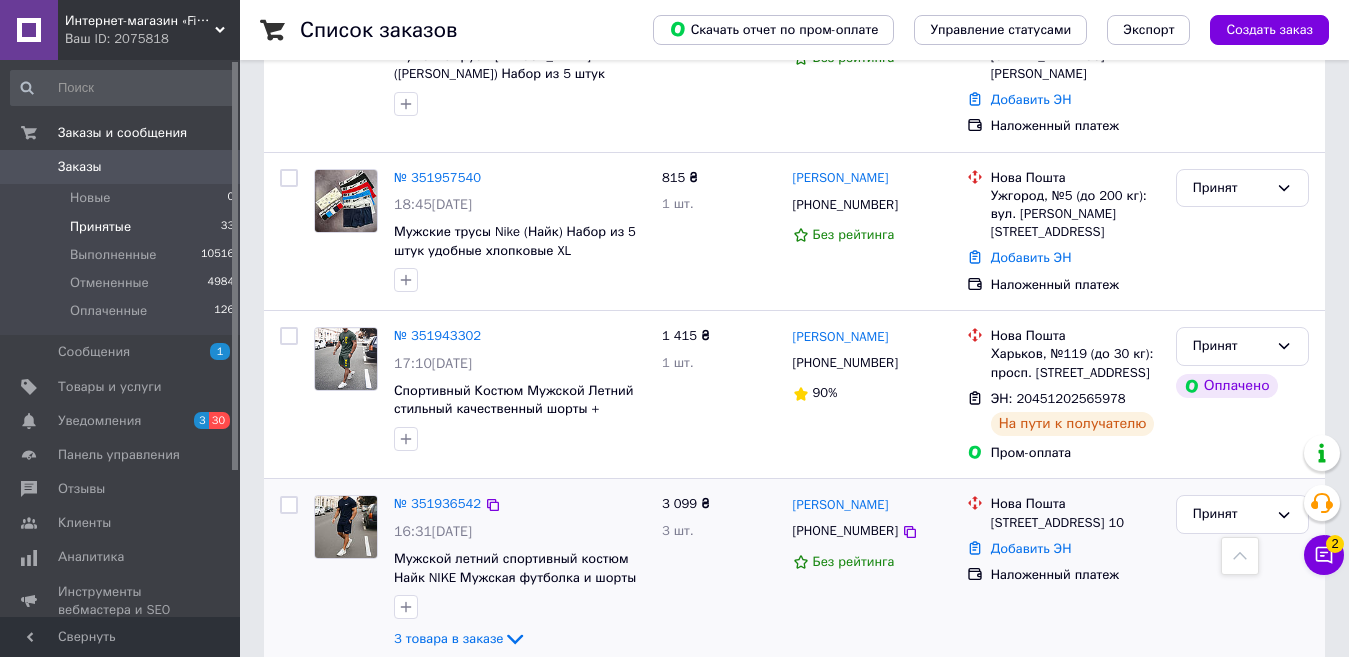 click on "[STREET_ADDRESS] 10" at bounding box center (1075, 523) 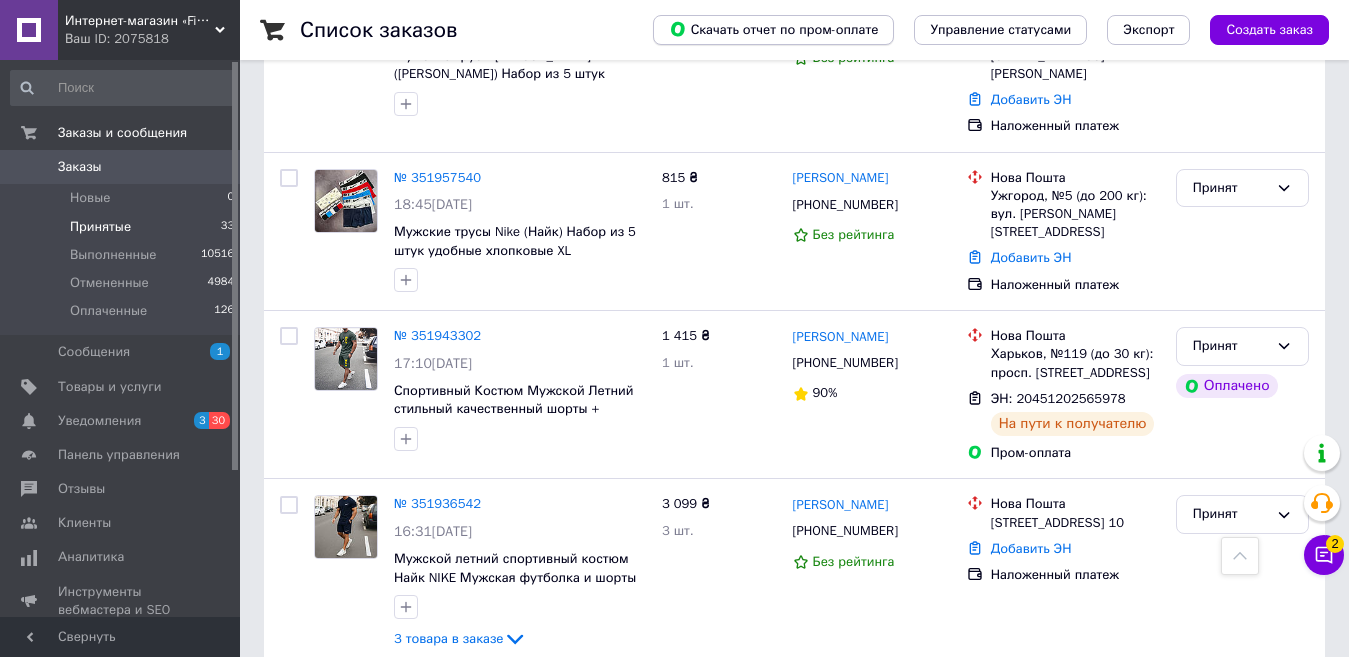 copy on "Заболотного Академика" 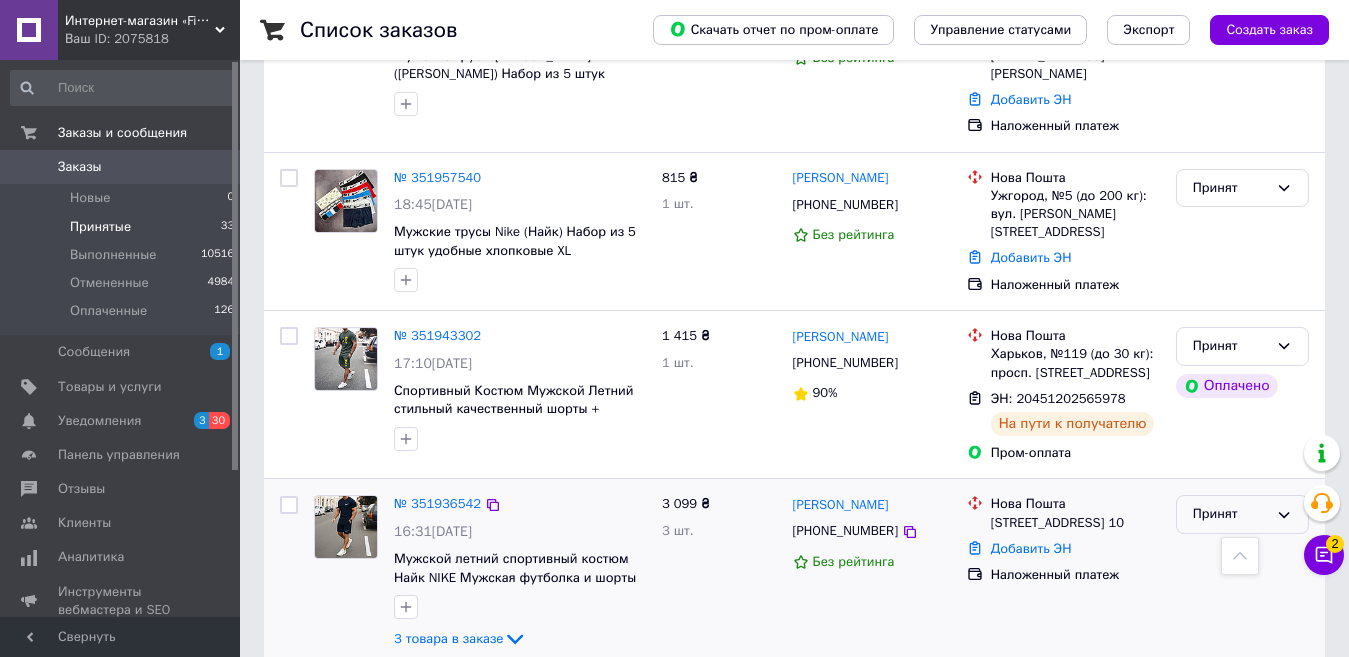 click on "Принят" at bounding box center (1230, 514) 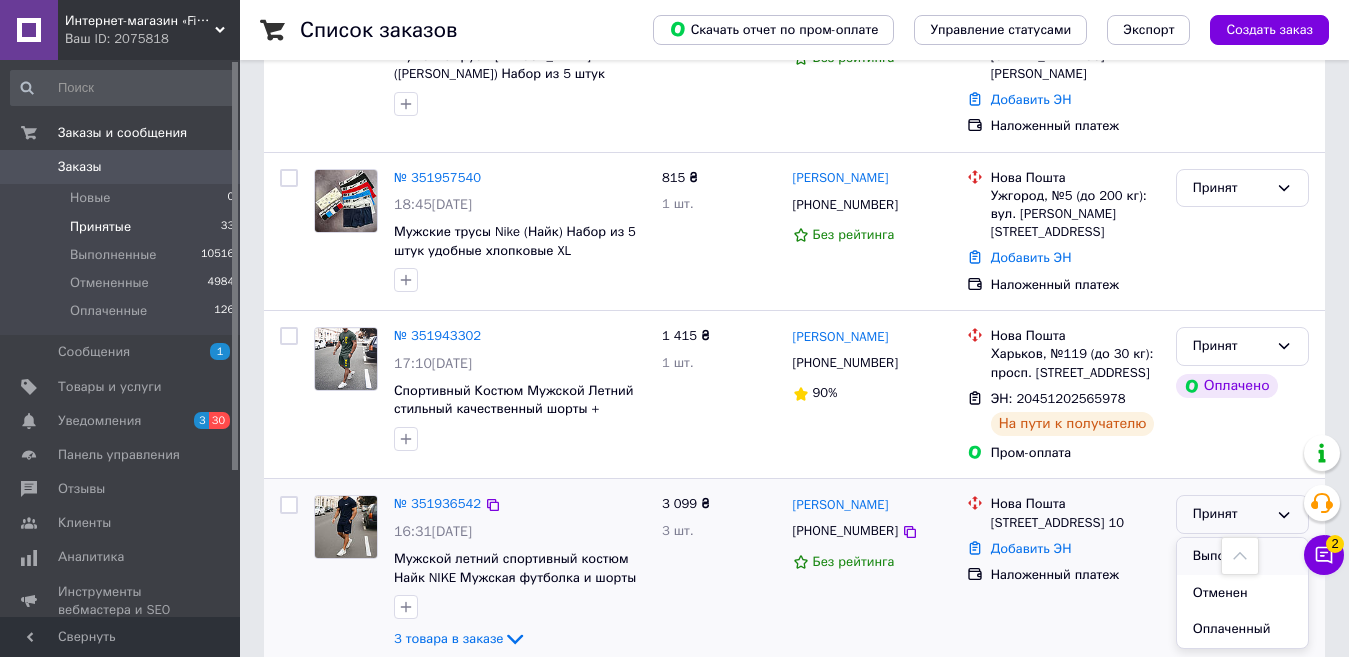 click on "Выполнен" at bounding box center (1242, 556) 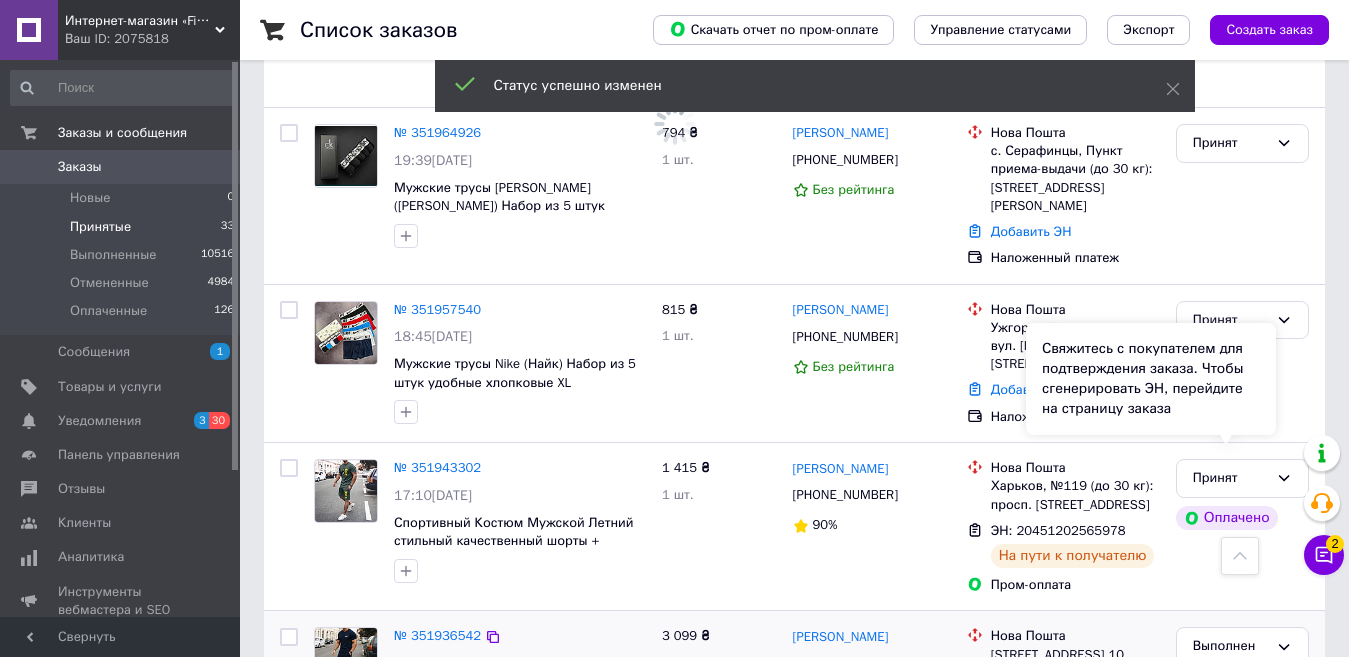 scroll, scrollTop: 2539, scrollLeft: 0, axis: vertical 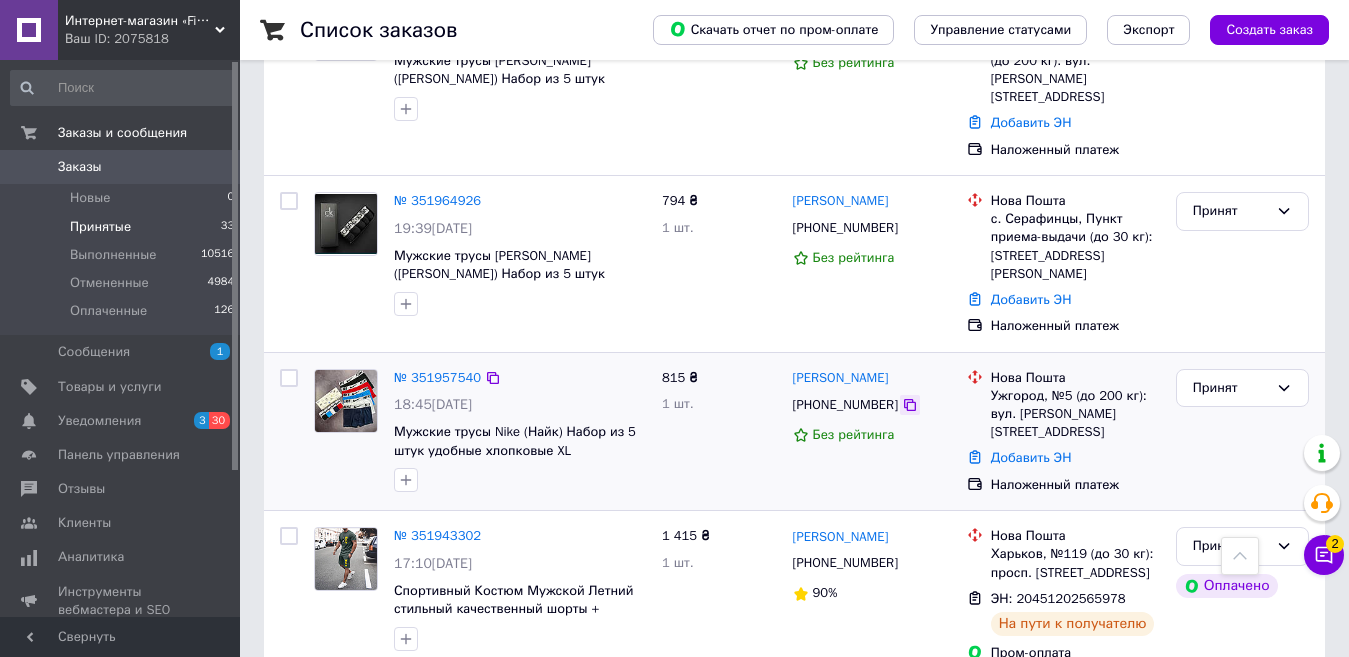 click 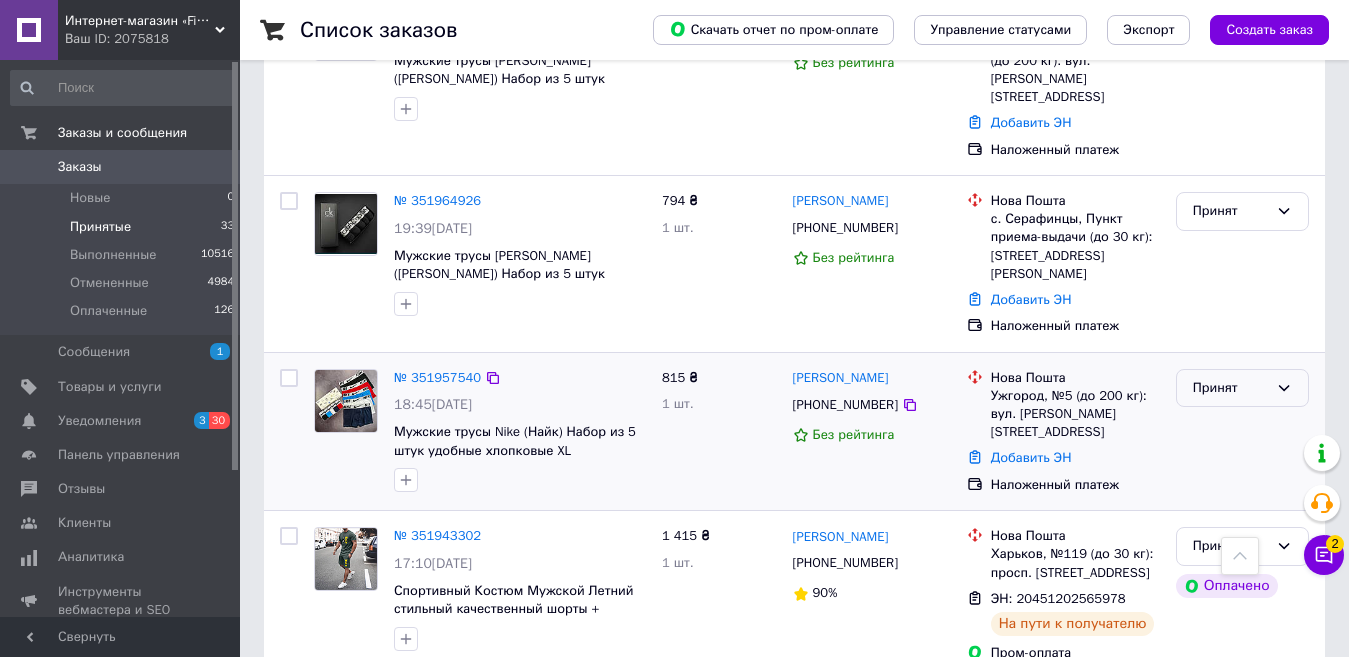 drag, startPoint x: 1252, startPoint y: 321, endPoint x: 1246, endPoint y: 343, distance: 22.803509 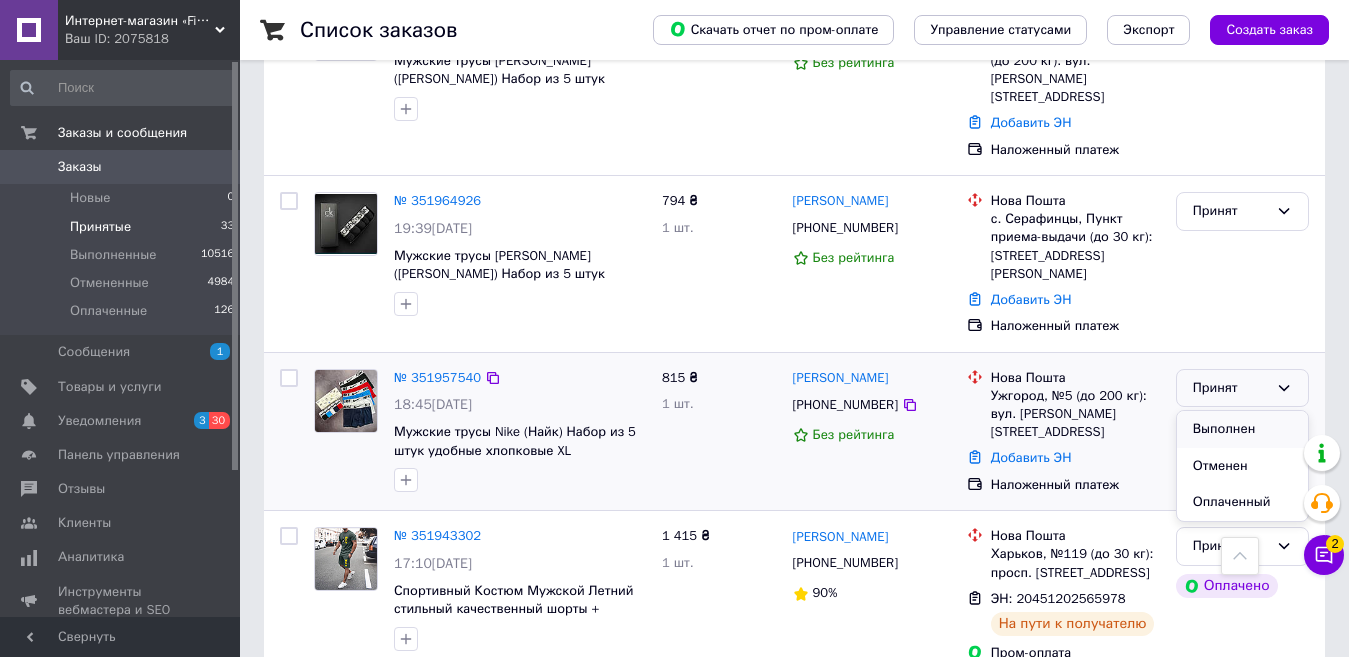 click on "Выполнен" at bounding box center [1242, 429] 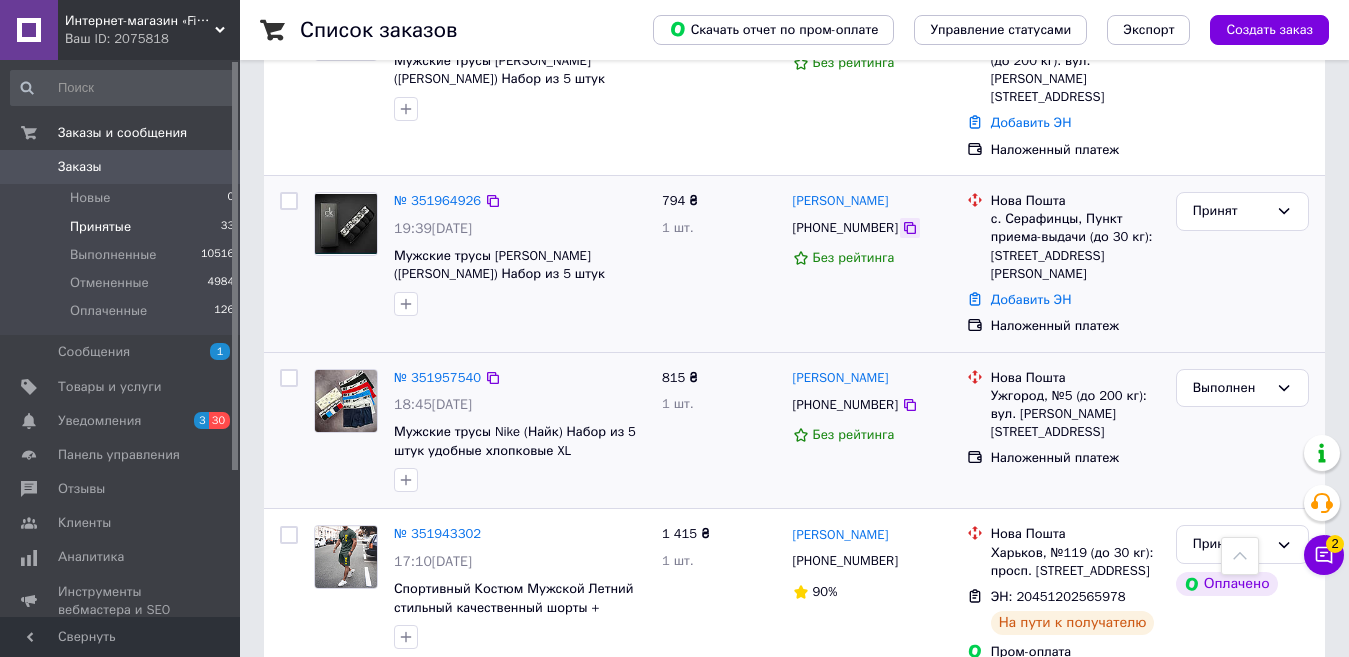 click 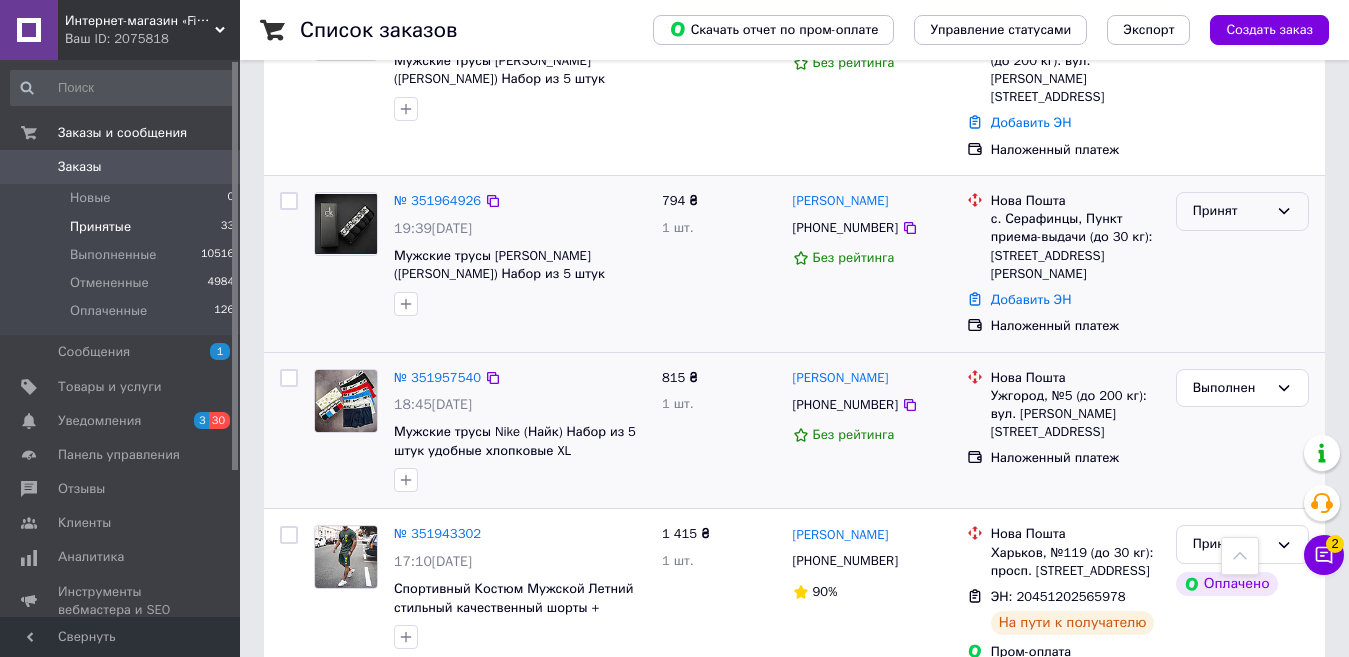 click on "Принят" at bounding box center [1230, 211] 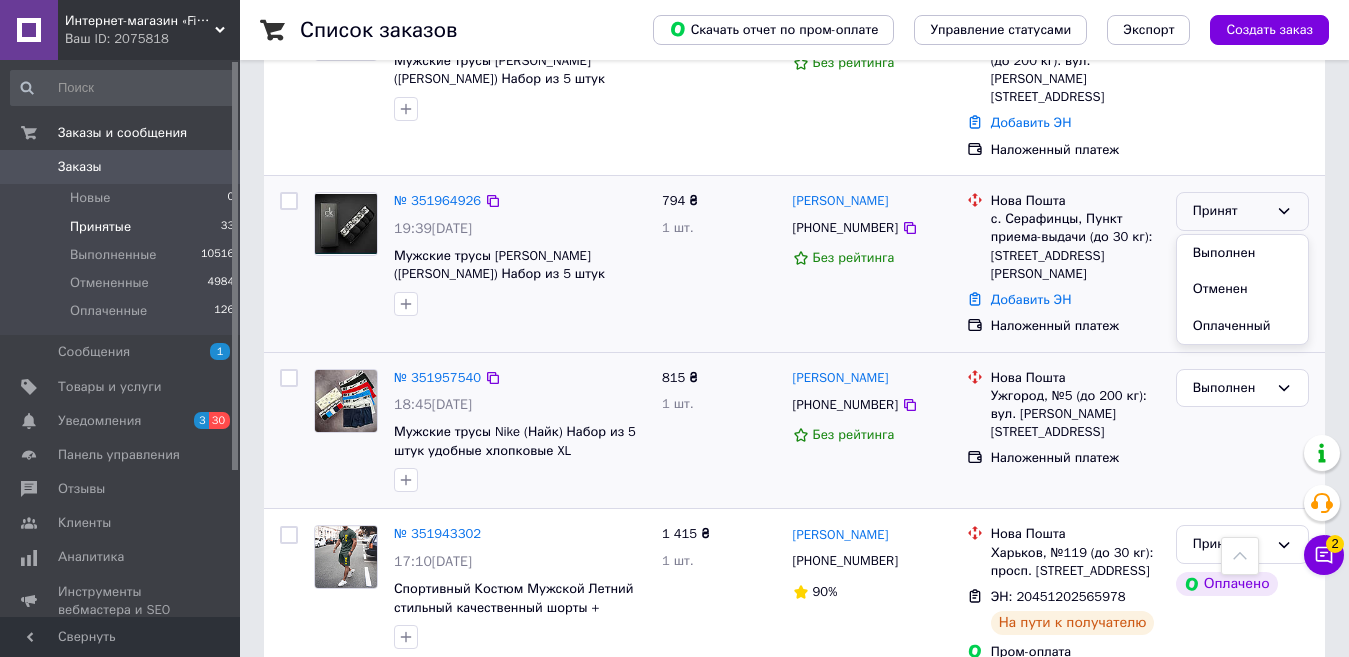 click on "Выполнен" at bounding box center (1242, 253) 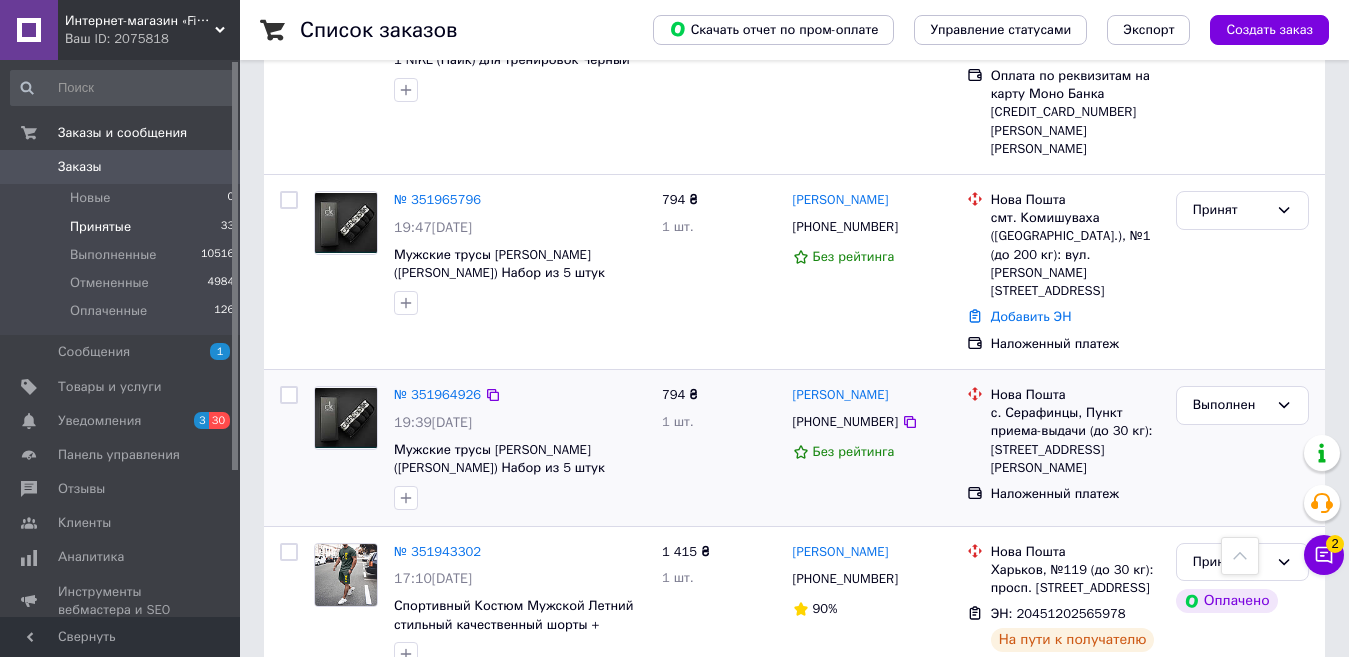 scroll, scrollTop: 2339, scrollLeft: 0, axis: vertical 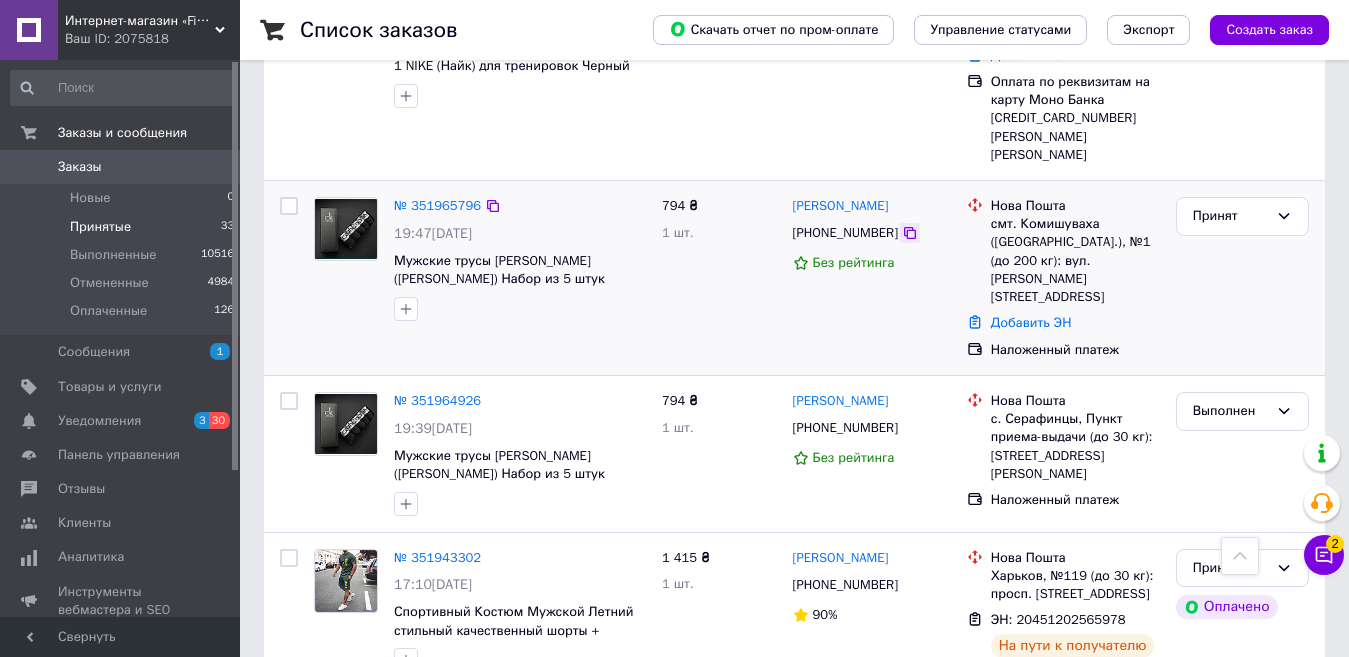 click 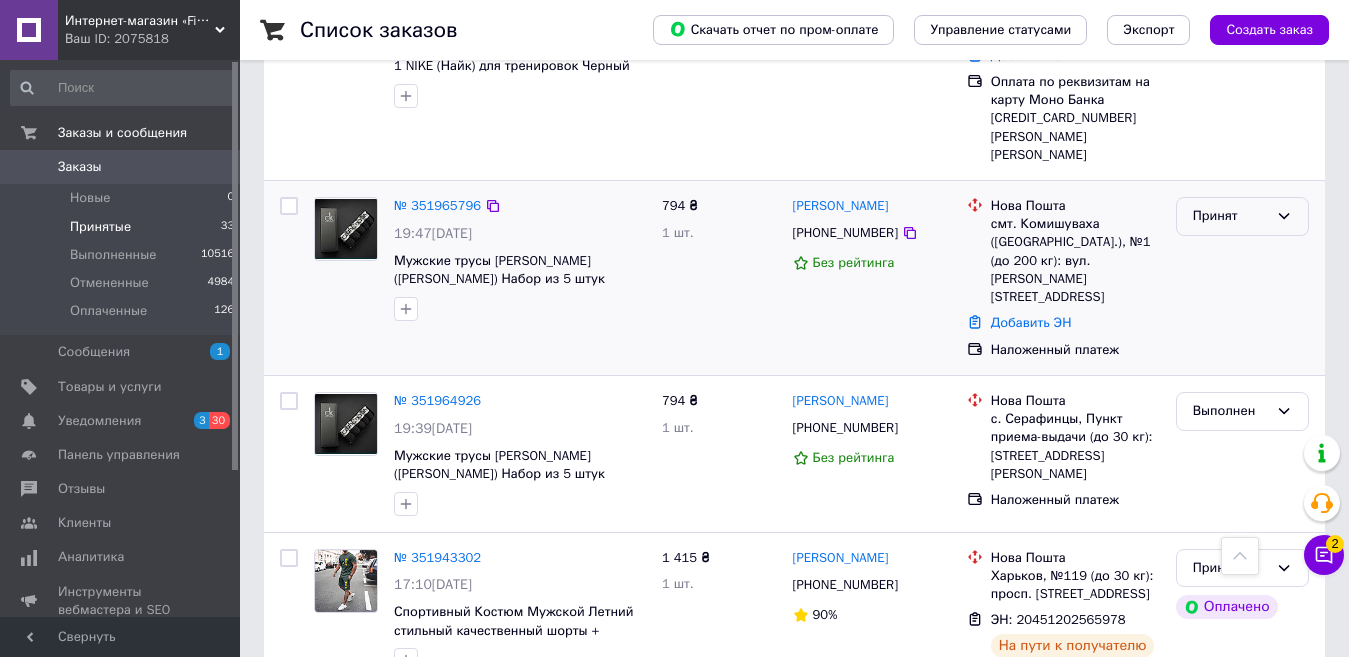 click on "Принят" at bounding box center [1230, 216] 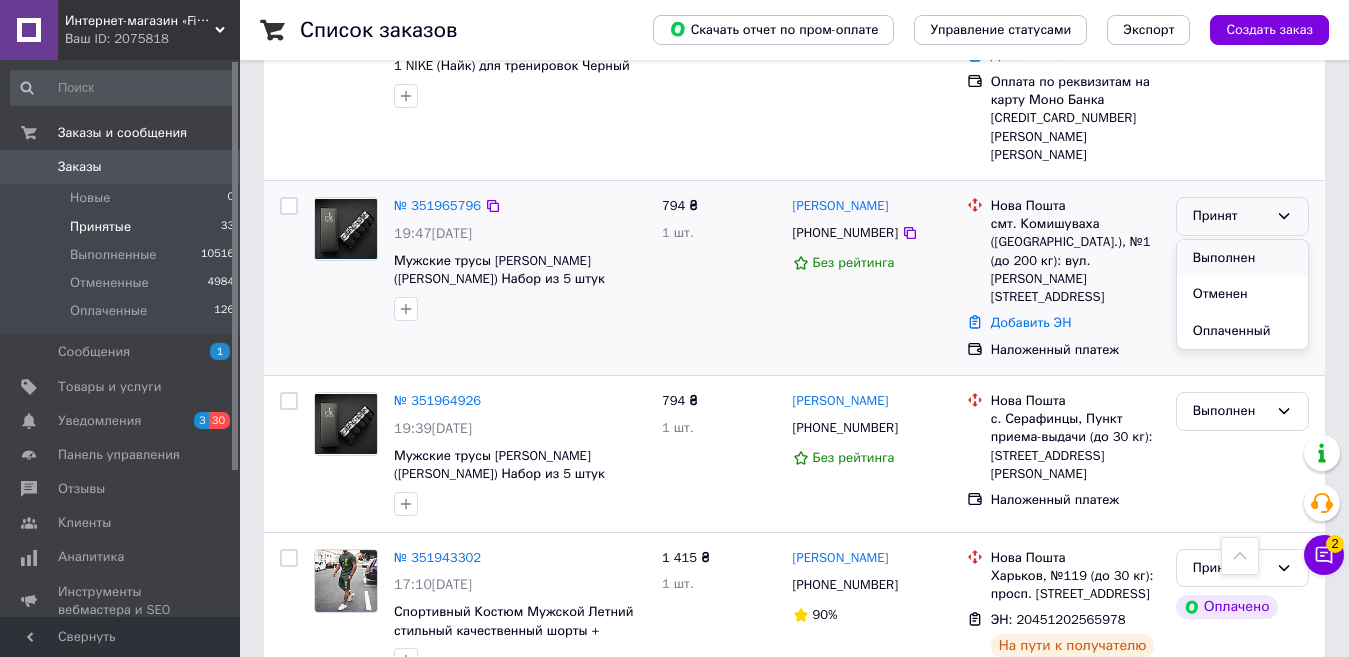 click on "Выполнен" at bounding box center [1242, 258] 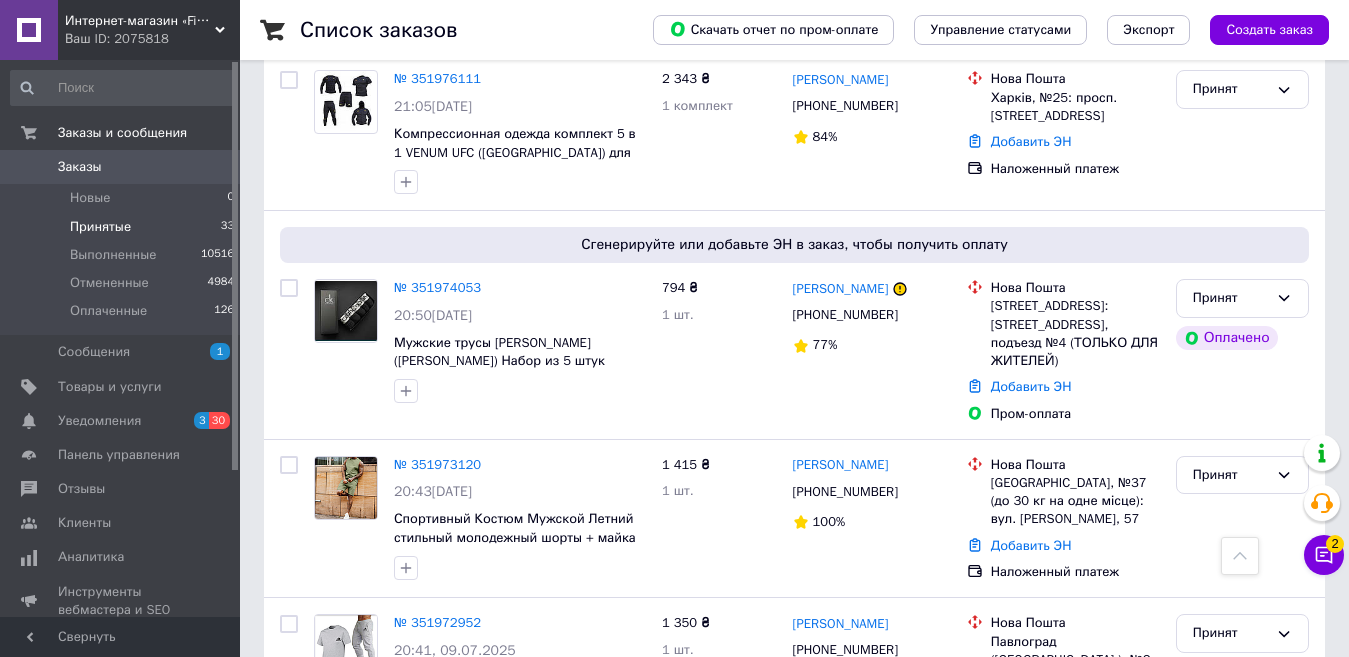 scroll, scrollTop: 1339, scrollLeft: 0, axis: vertical 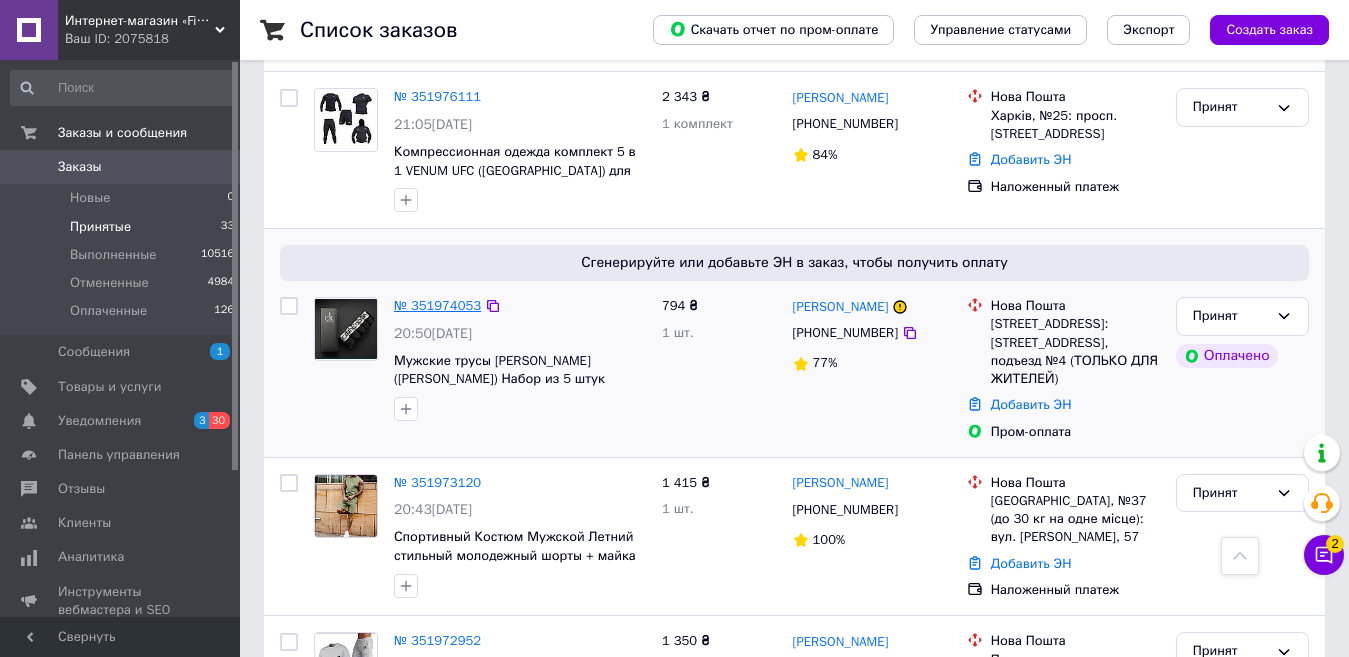 click on "№ 351974053" at bounding box center (437, 305) 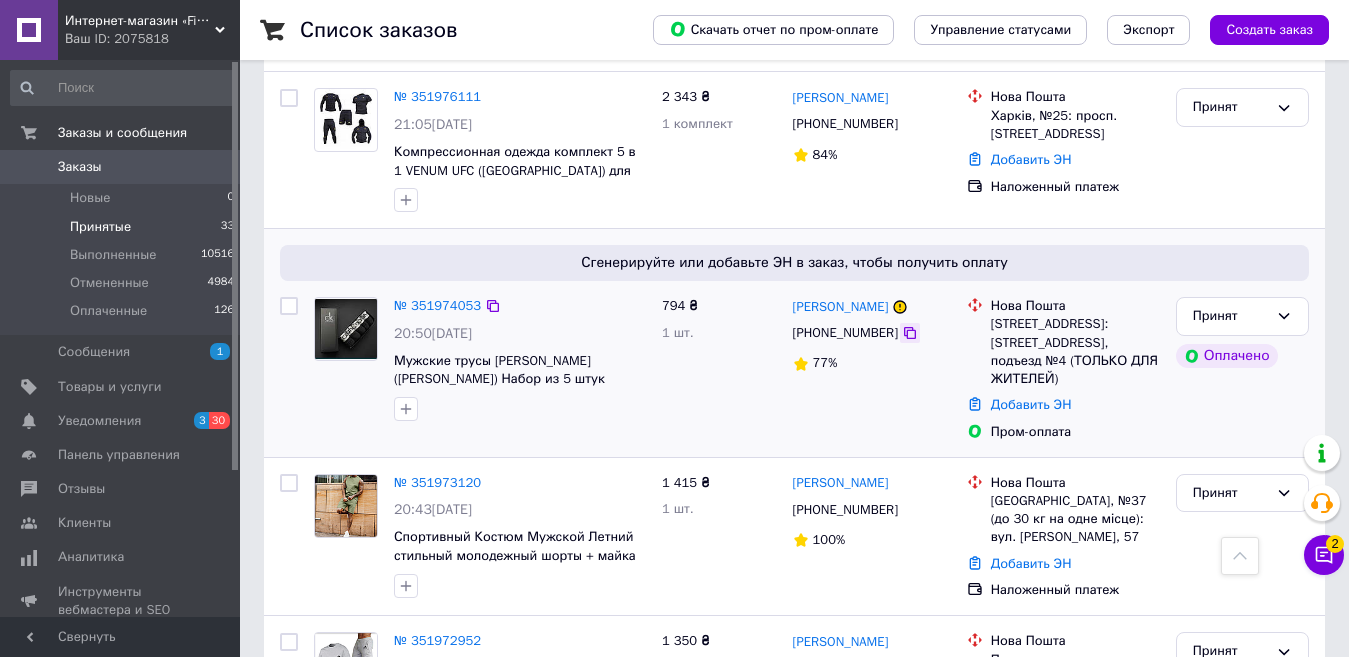 click 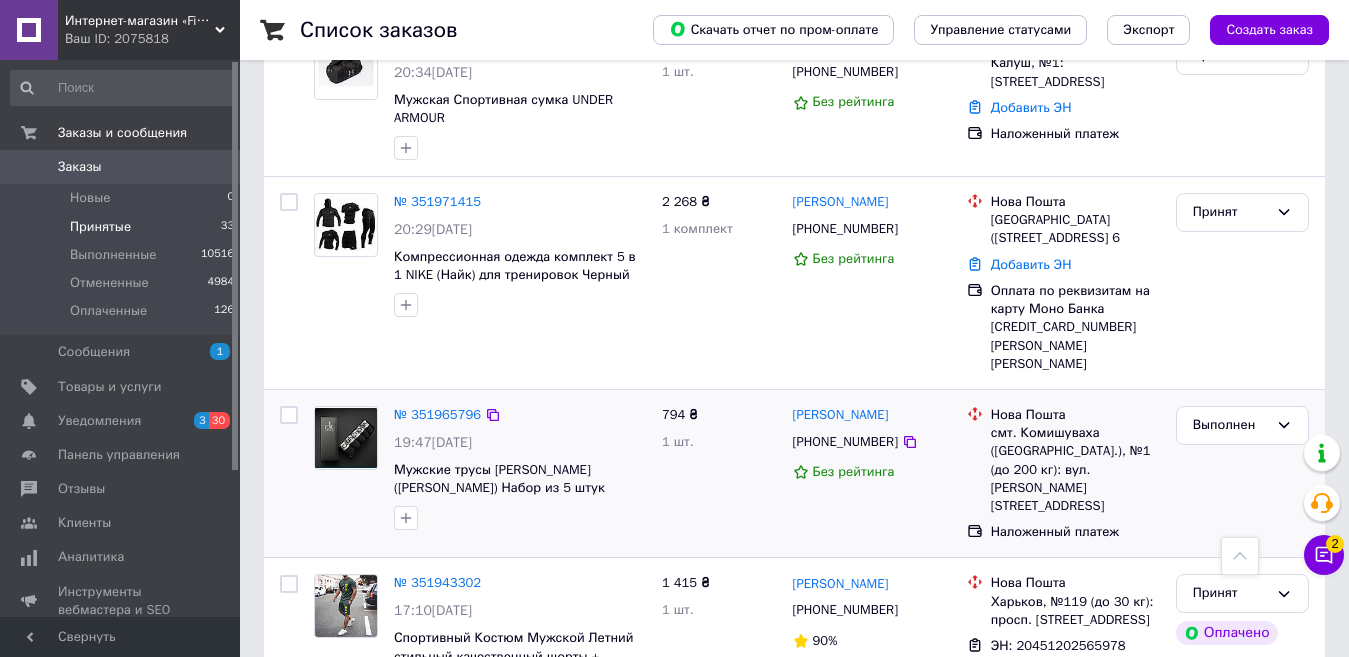 scroll, scrollTop: 2139, scrollLeft: 0, axis: vertical 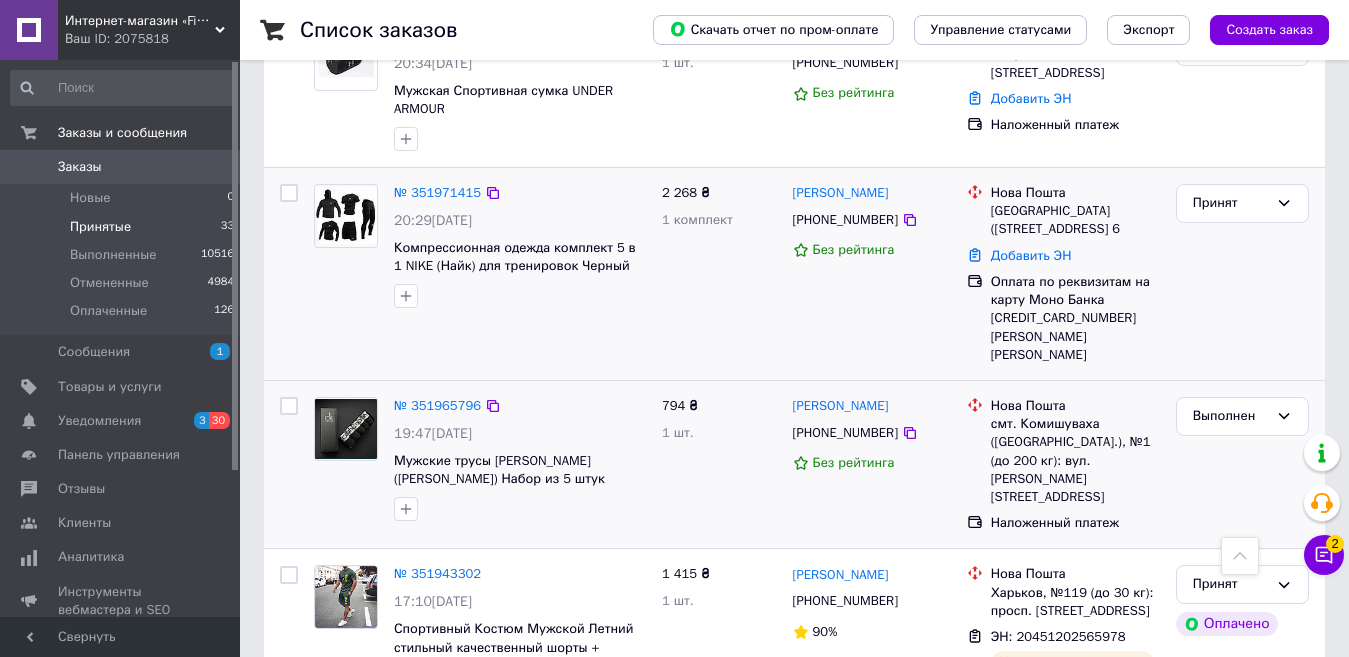 click 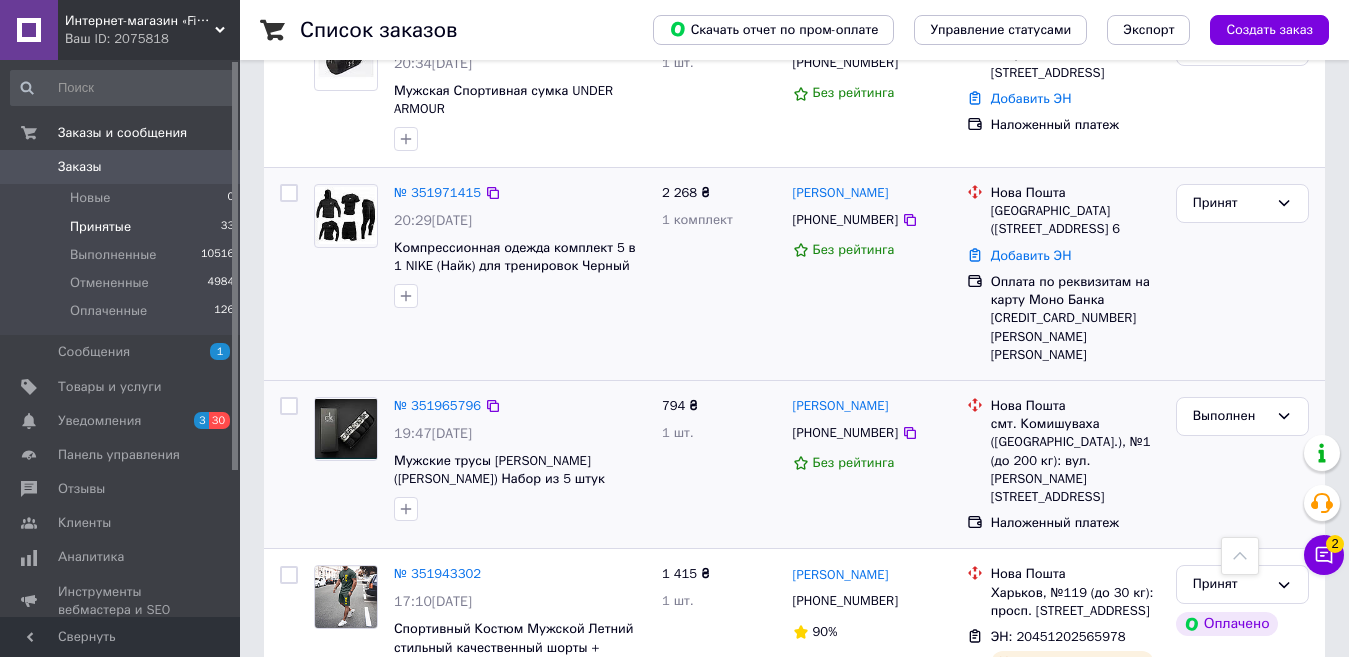 click on "[GEOGRAPHIC_DATA] ([STREET_ADDRESS] 6" at bounding box center [1075, 220] 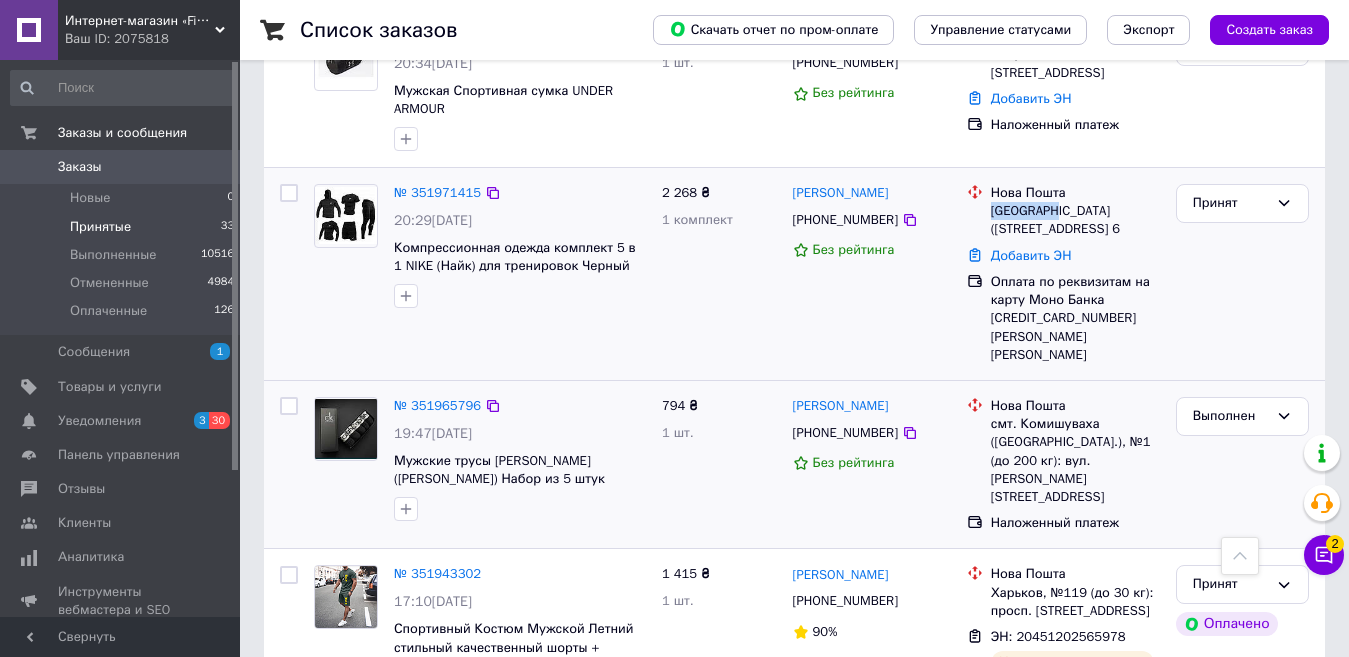 click on "[GEOGRAPHIC_DATA] ([STREET_ADDRESS] 6" at bounding box center [1075, 220] 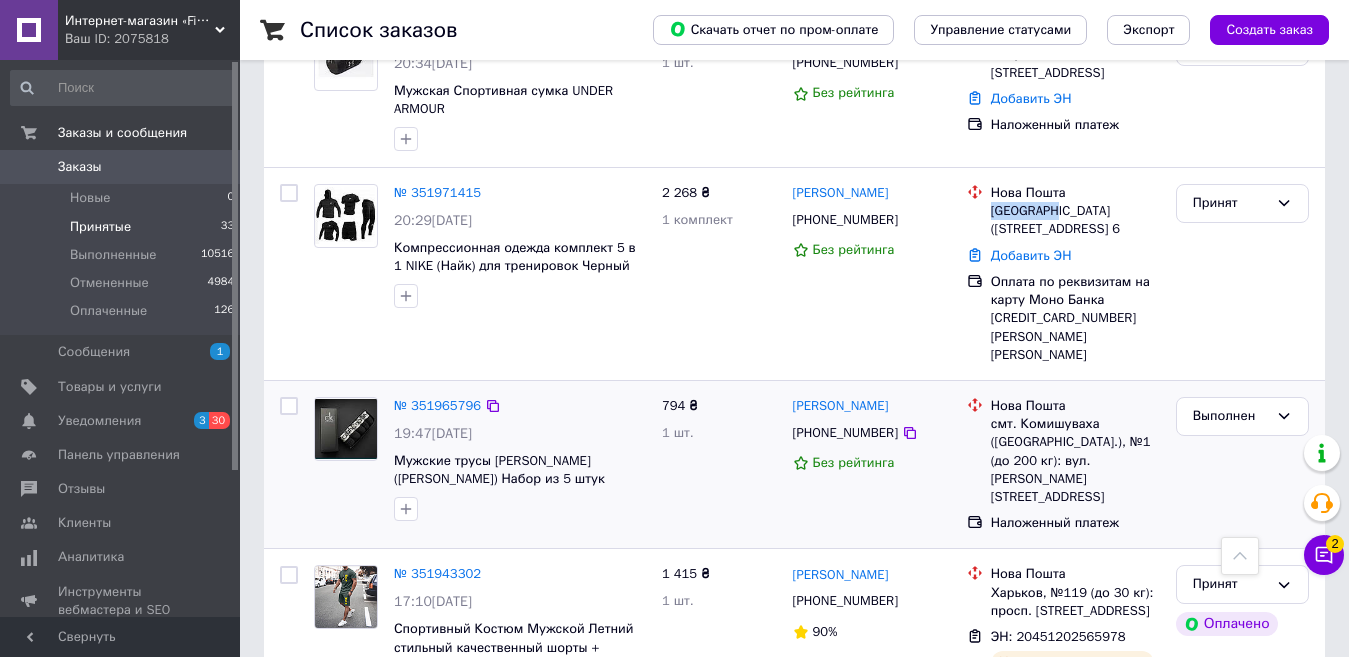copy on "[GEOGRAPHIC_DATA]" 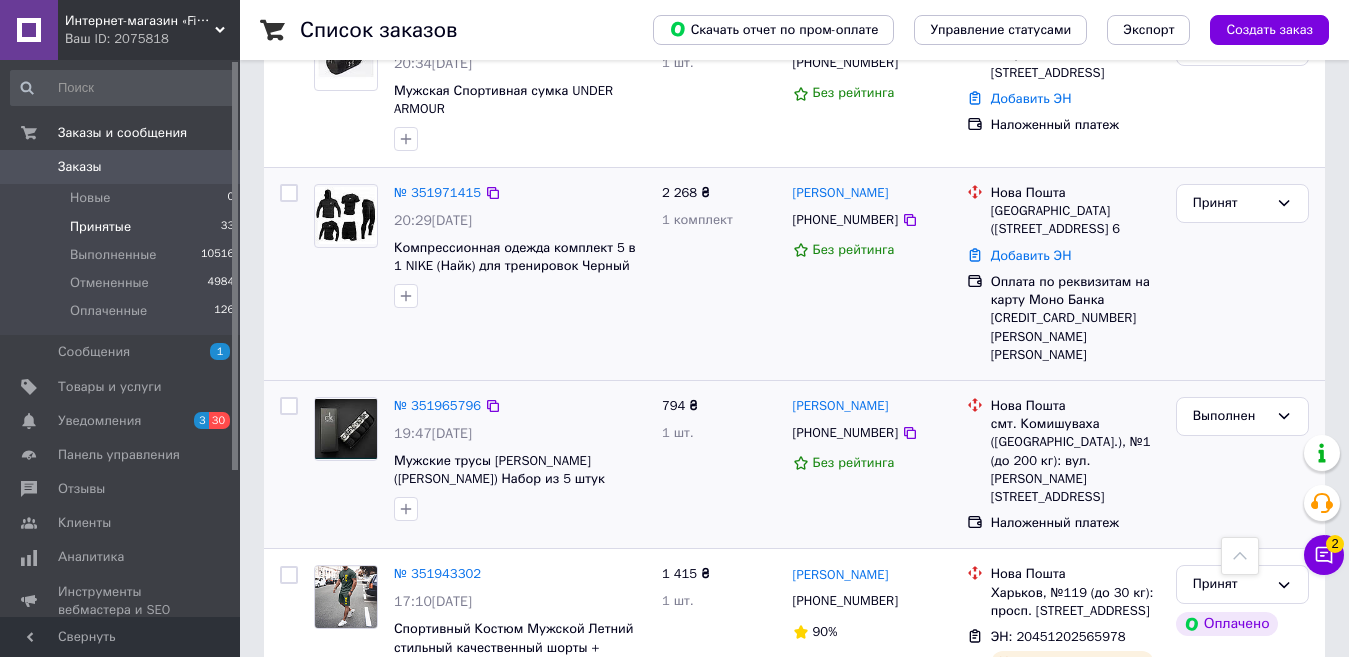 click on "[GEOGRAPHIC_DATA] ([STREET_ADDRESS] 6" at bounding box center [1075, 220] 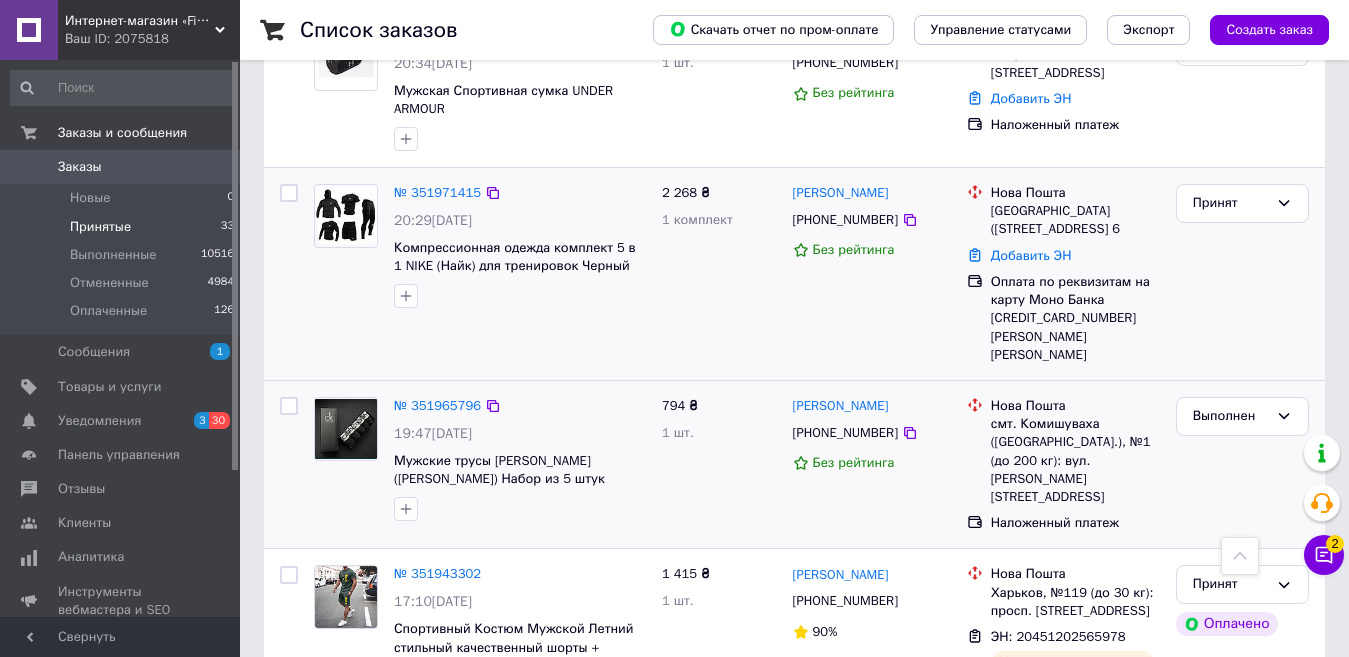 drag, startPoint x: 1011, startPoint y: 224, endPoint x: 1111, endPoint y: 225, distance: 100.005 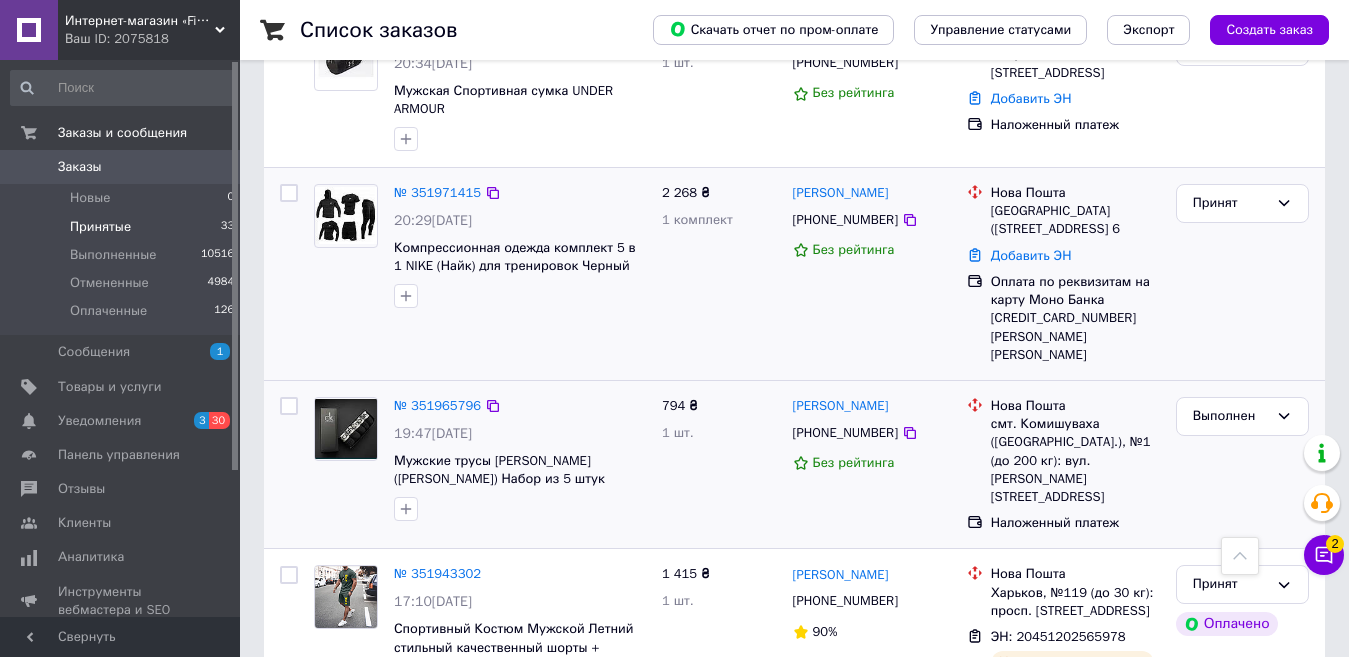 click on "[GEOGRAPHIC_DATA] ([STREET_ADDRESS] 6" at bounding box center (1075, 220) 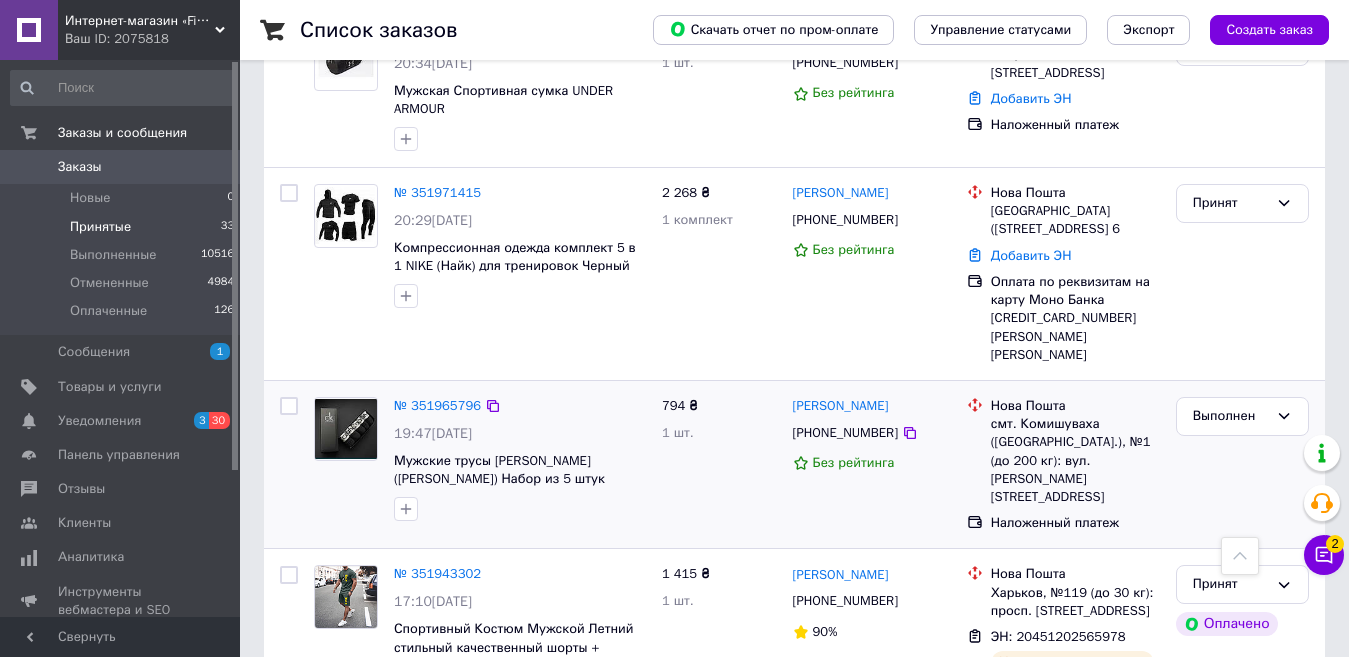 copy on "Полтавский Путь" 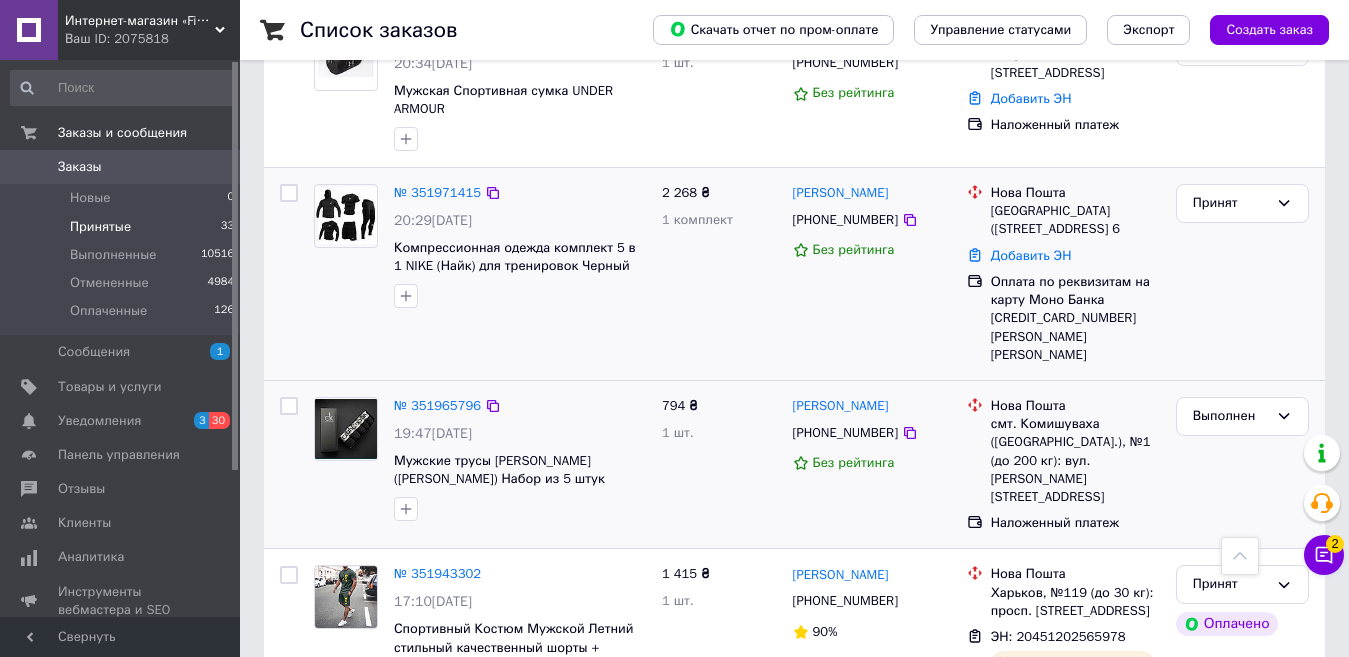click on "[GEOGRAPHIC_DATA] ([STREET_ADDRESS] 6" at bounding box center [1075, 220] 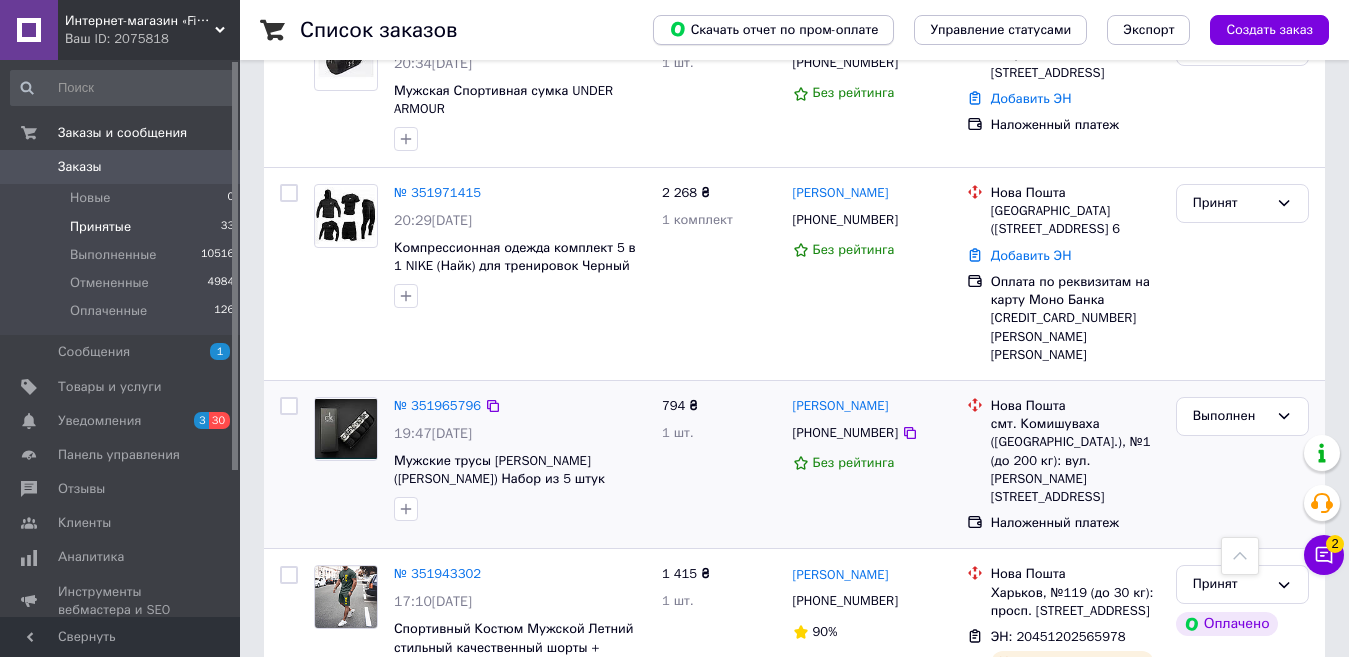 copy on "Полтавский" 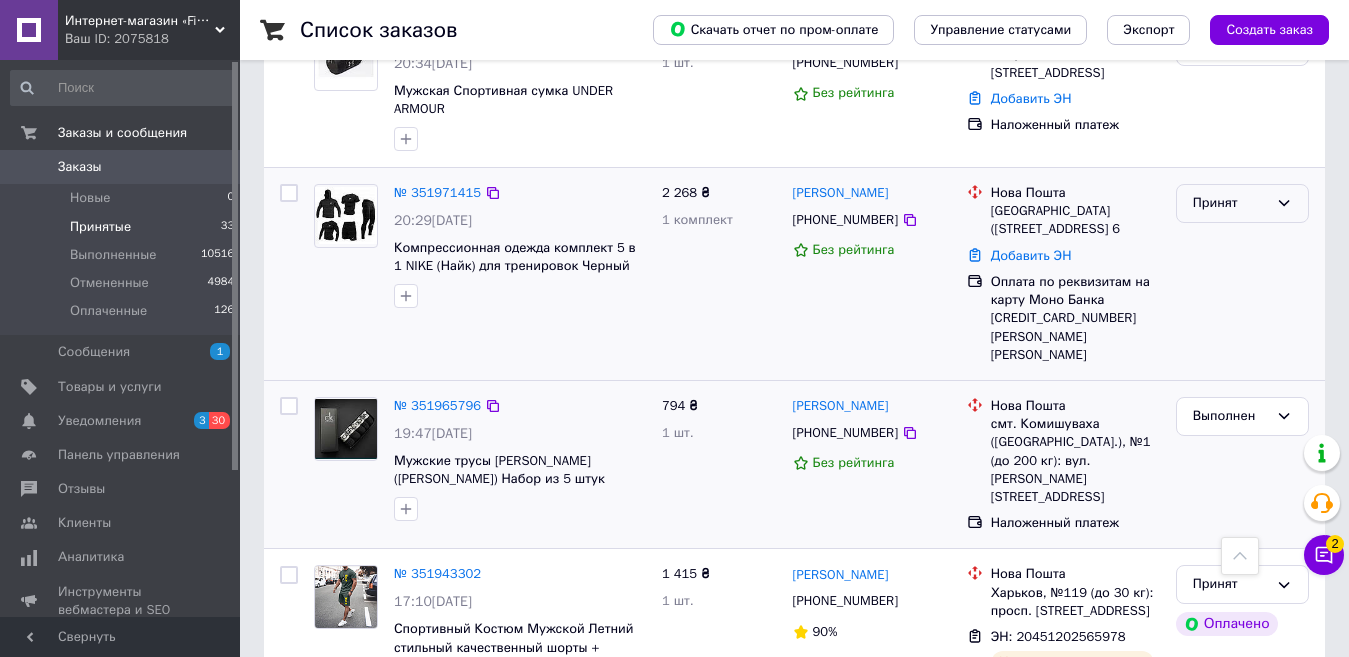 click on "Принят" at bounding box center (1230, 203) 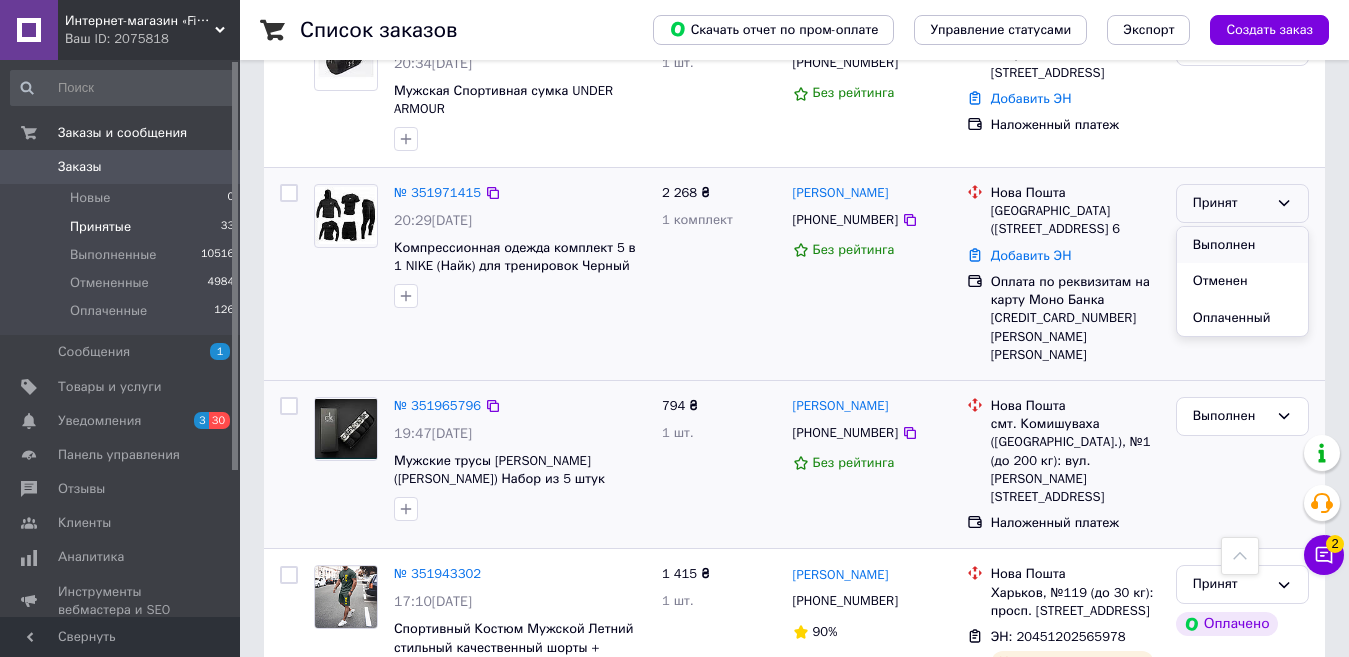 click on "Выполнен" at bounding box center [1242, 245] 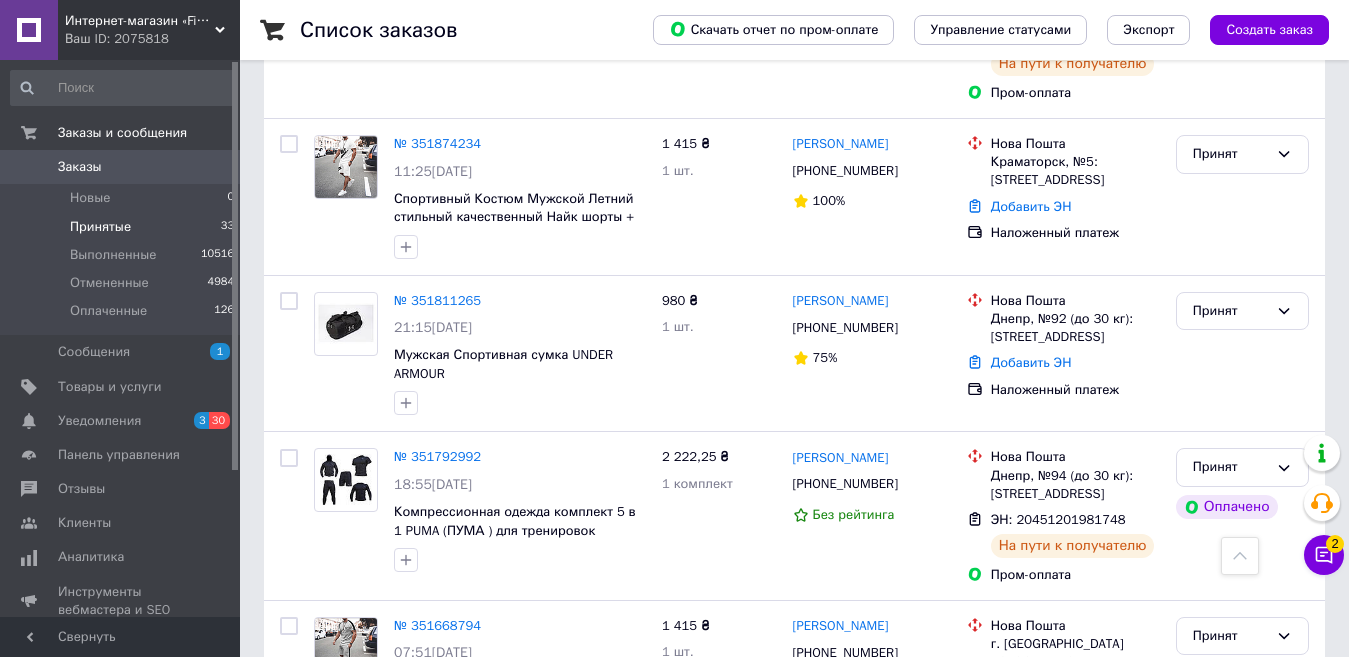 scroll, scrollTop: 4297, scrollLeft: 0, axis: vertical 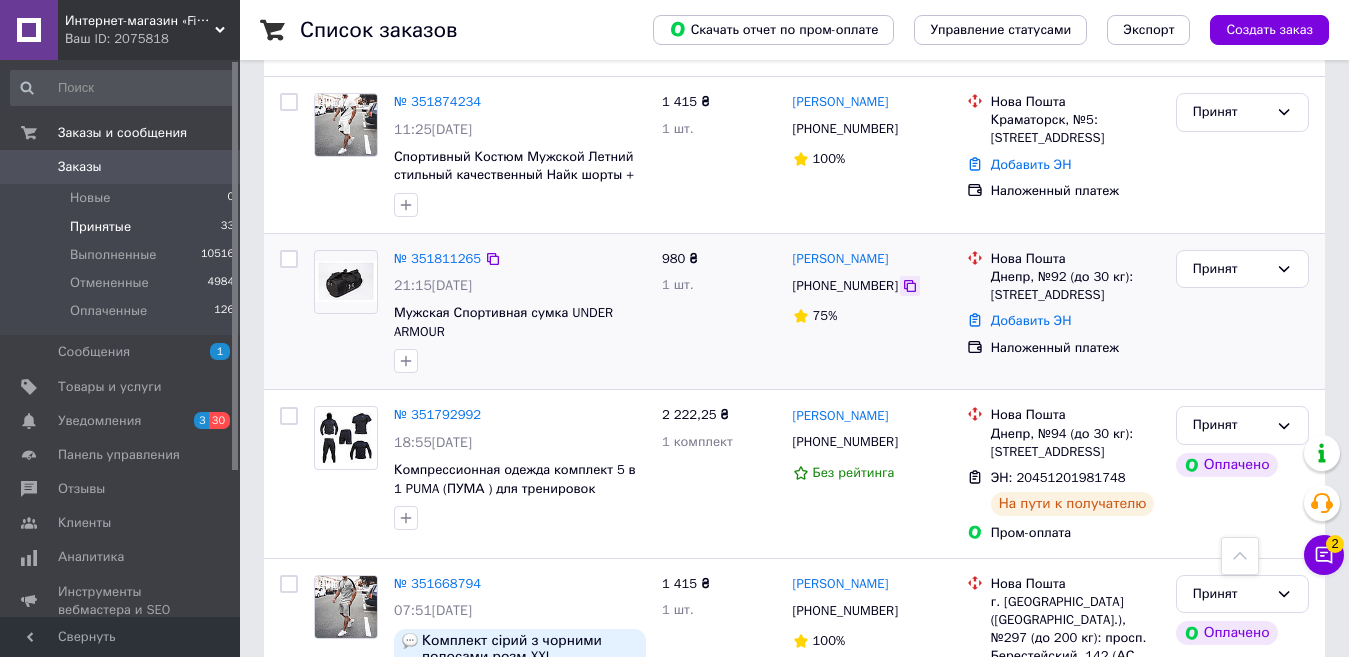 click 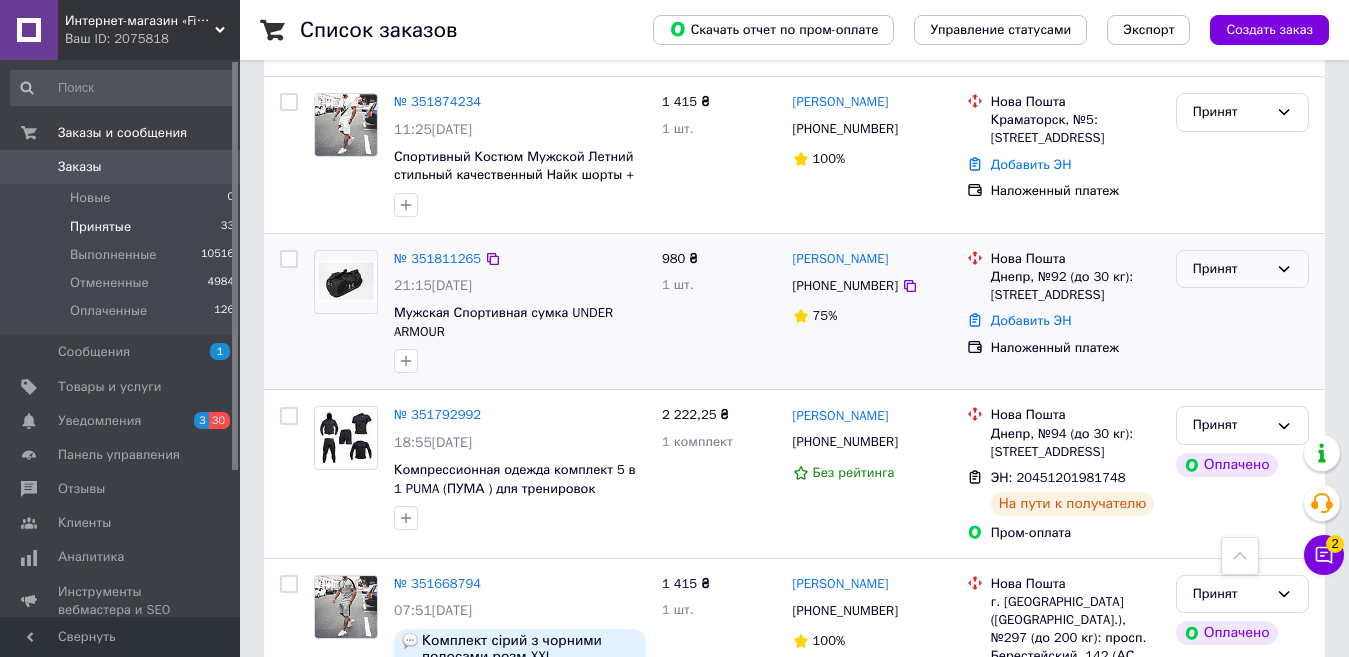 click on "Принят" at bounding box center [1230, 269] 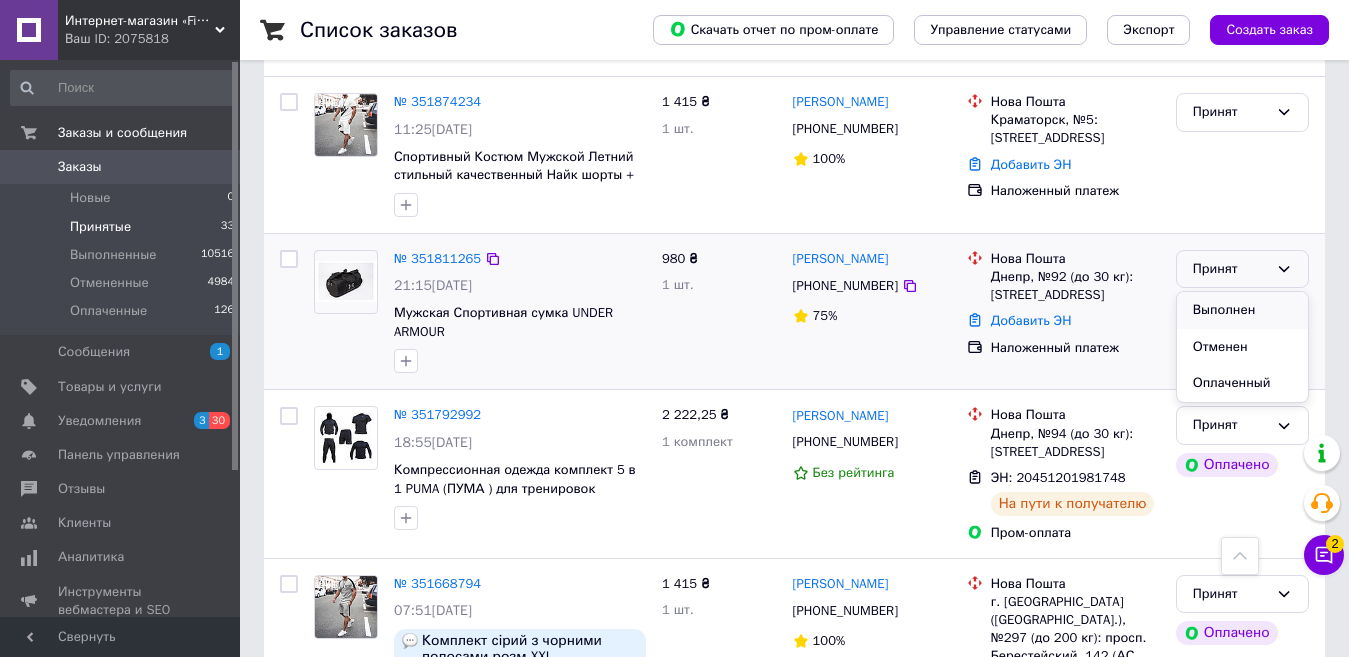 click on "Выполнен" at bounding box center (1242, 310) 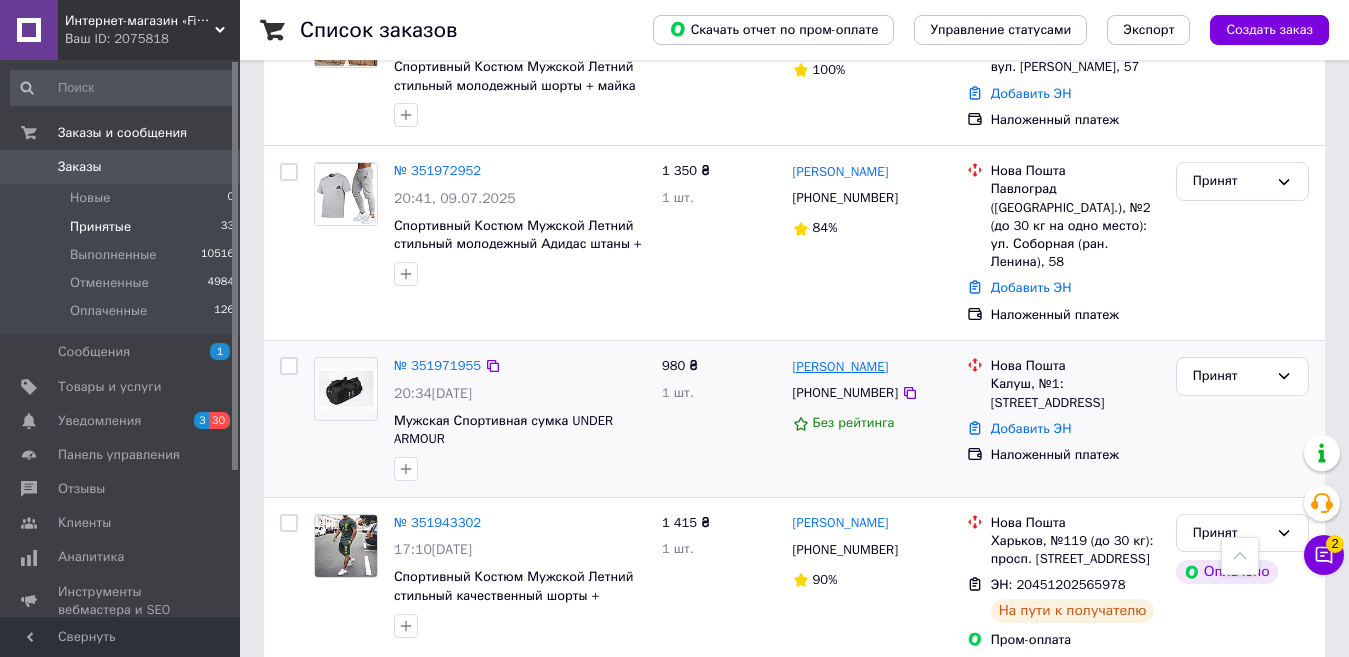 scroll, scrollTop: 2310, scrollLeft: 0, axis: vertical 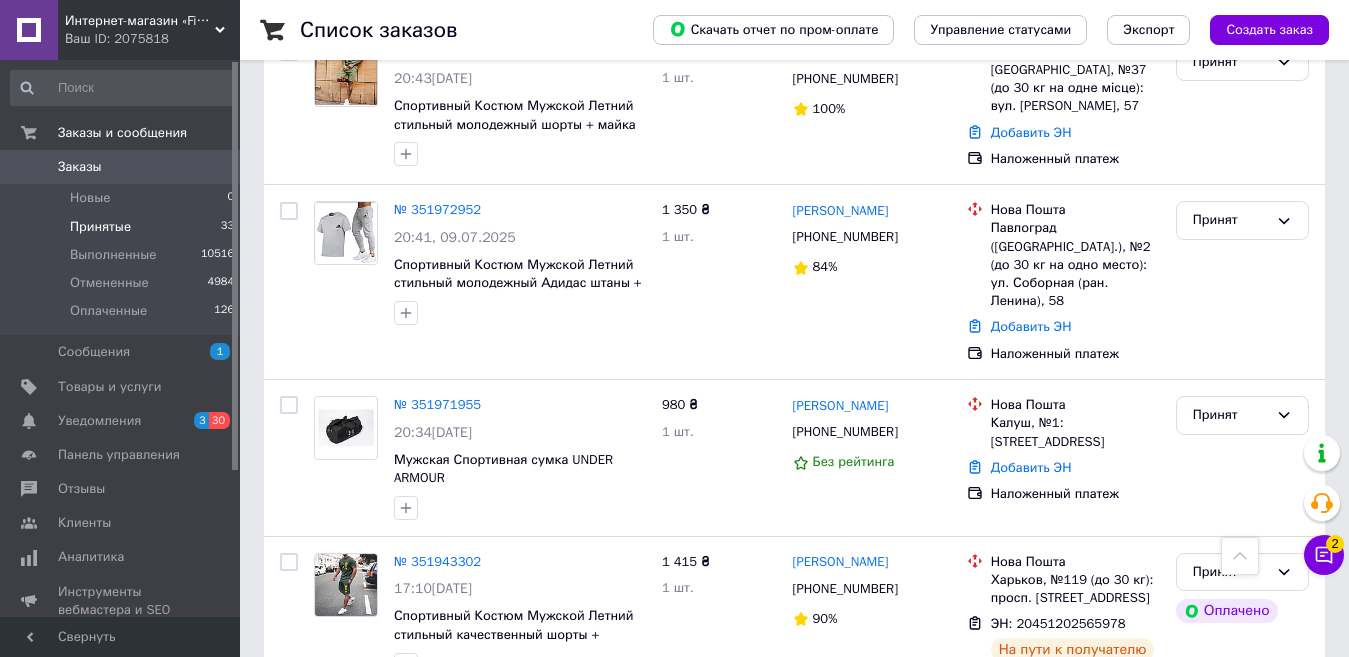 drag, startPoint x: 892, startPoint y: 451, endPoint x: 513, endPoint y: 3, distance: 586.80914 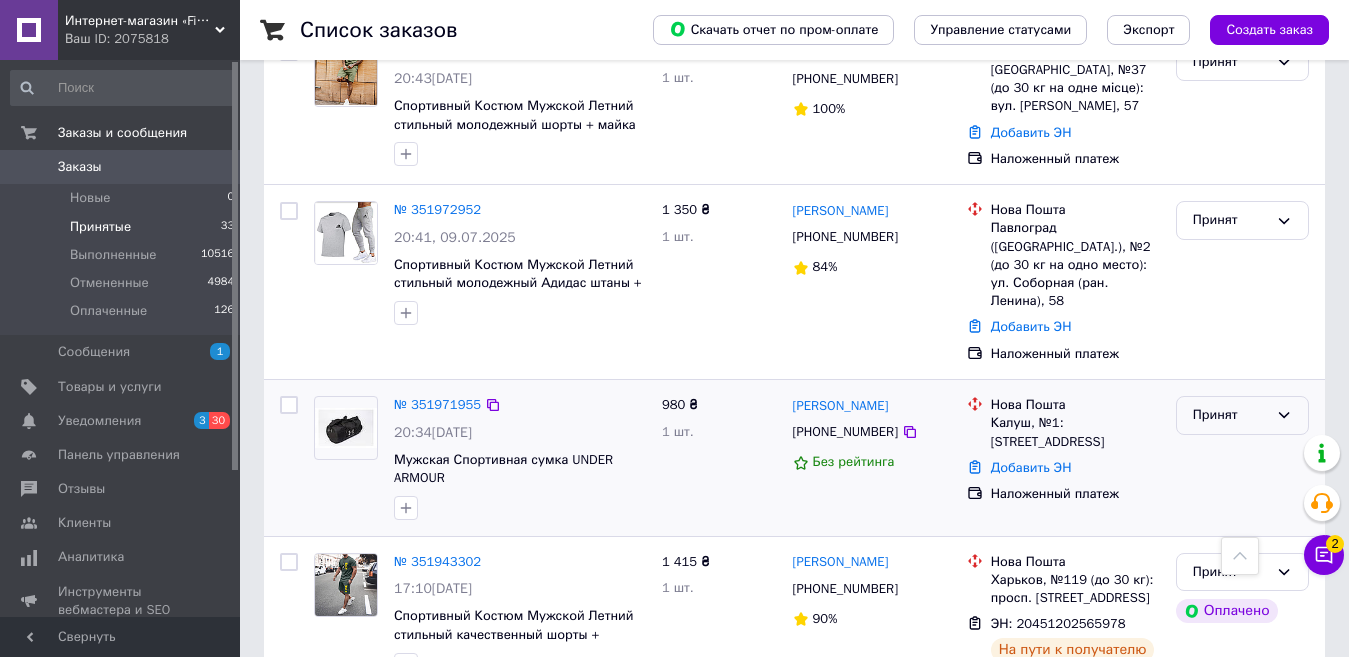click on "Принят" at bounding box center [1242, 415] 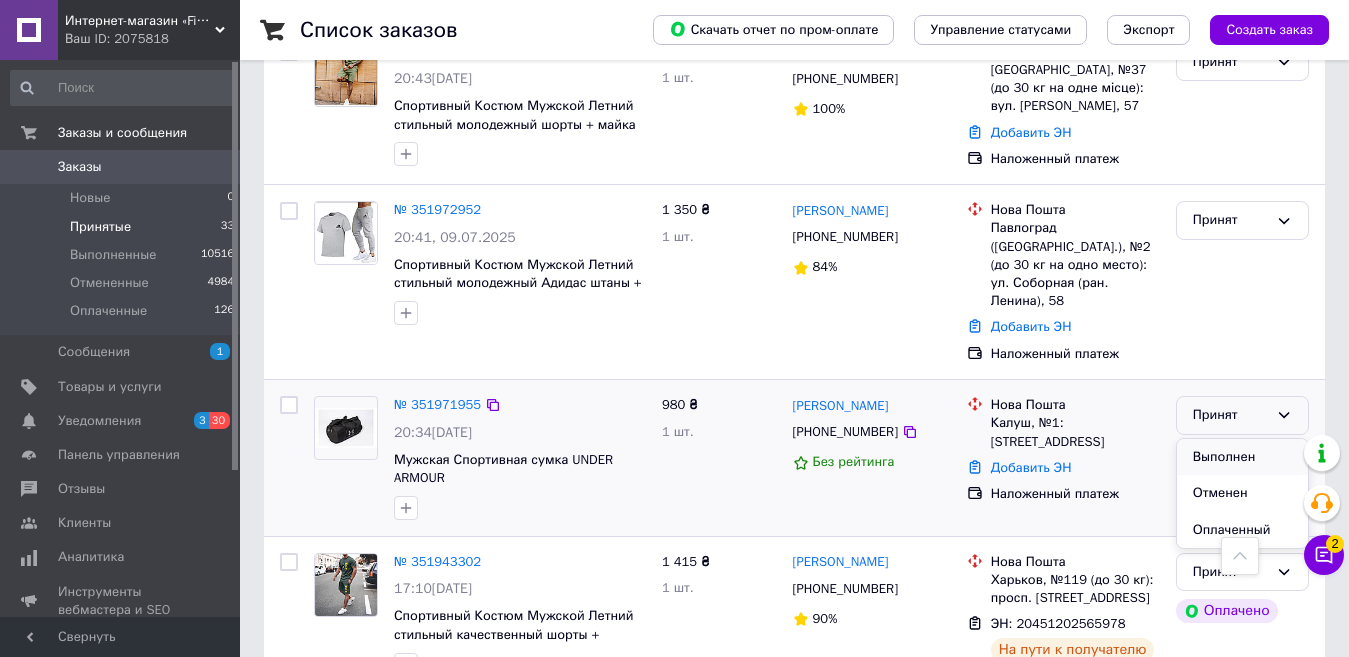 click on "Выполнен" at bounding box center (1242, 457) 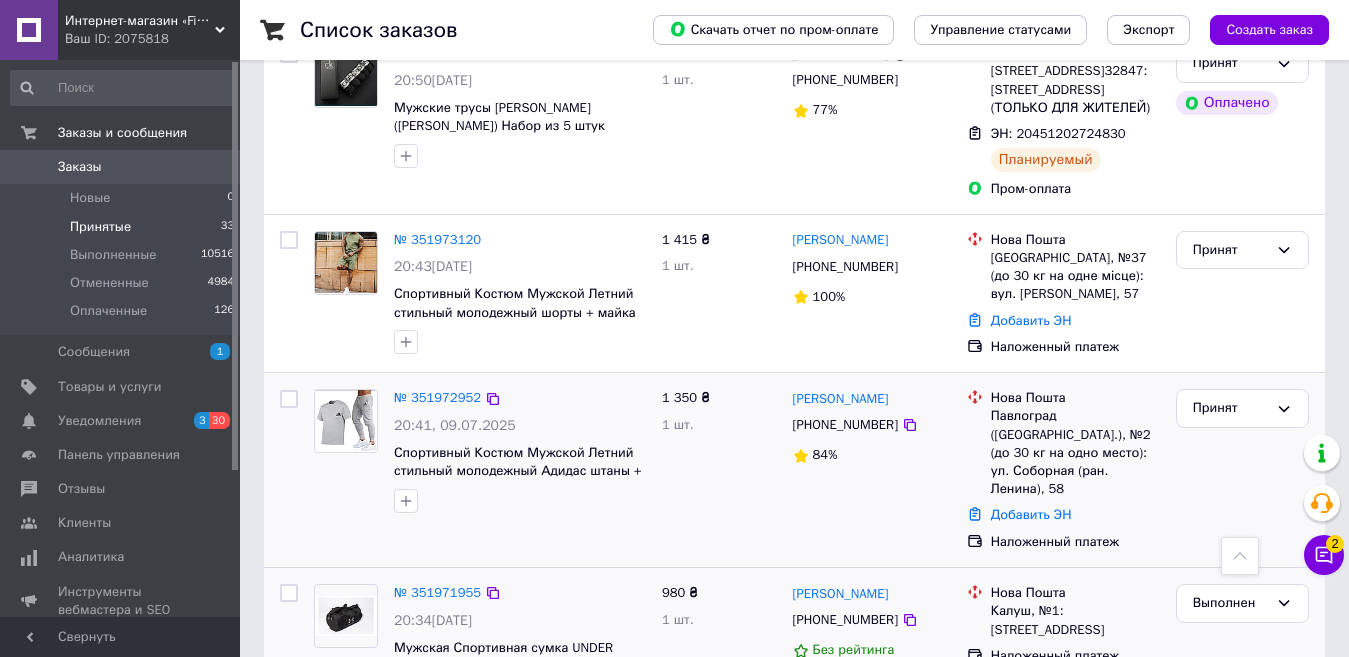 scroll, scrollTop: 2110, scrollLeft: 0, axis: vertical 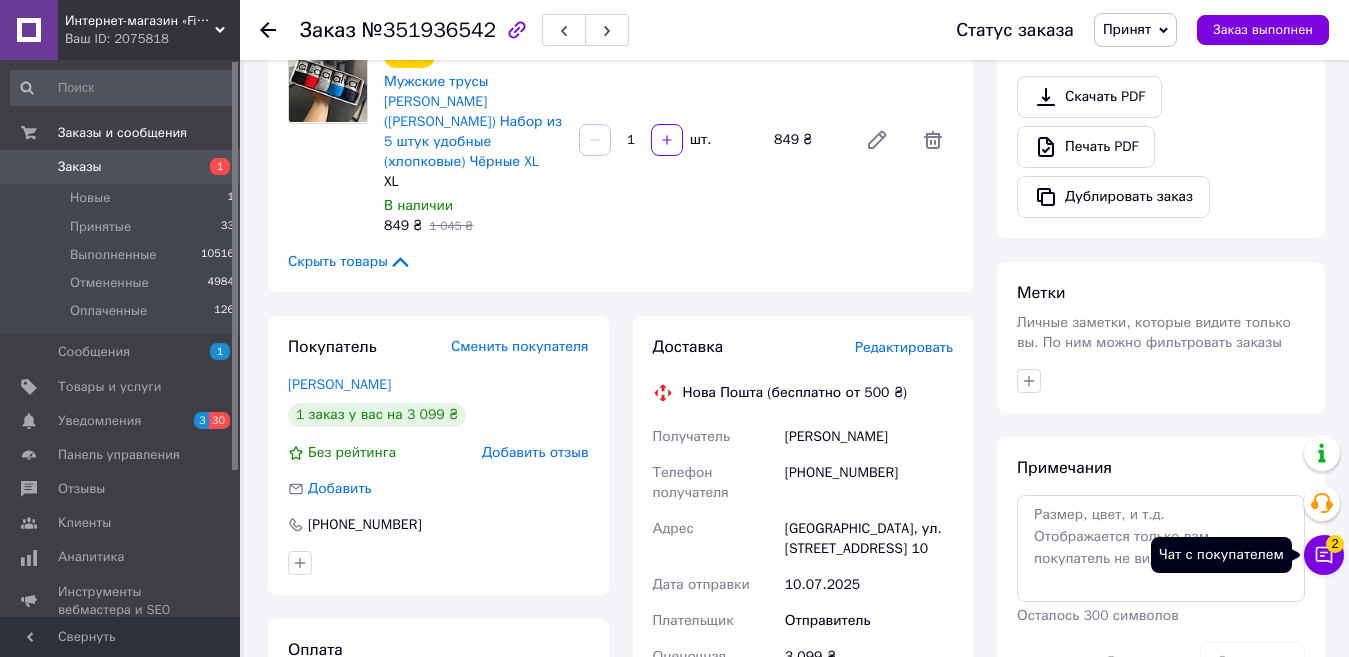 click on "2" at bounding box center [1335, 544] 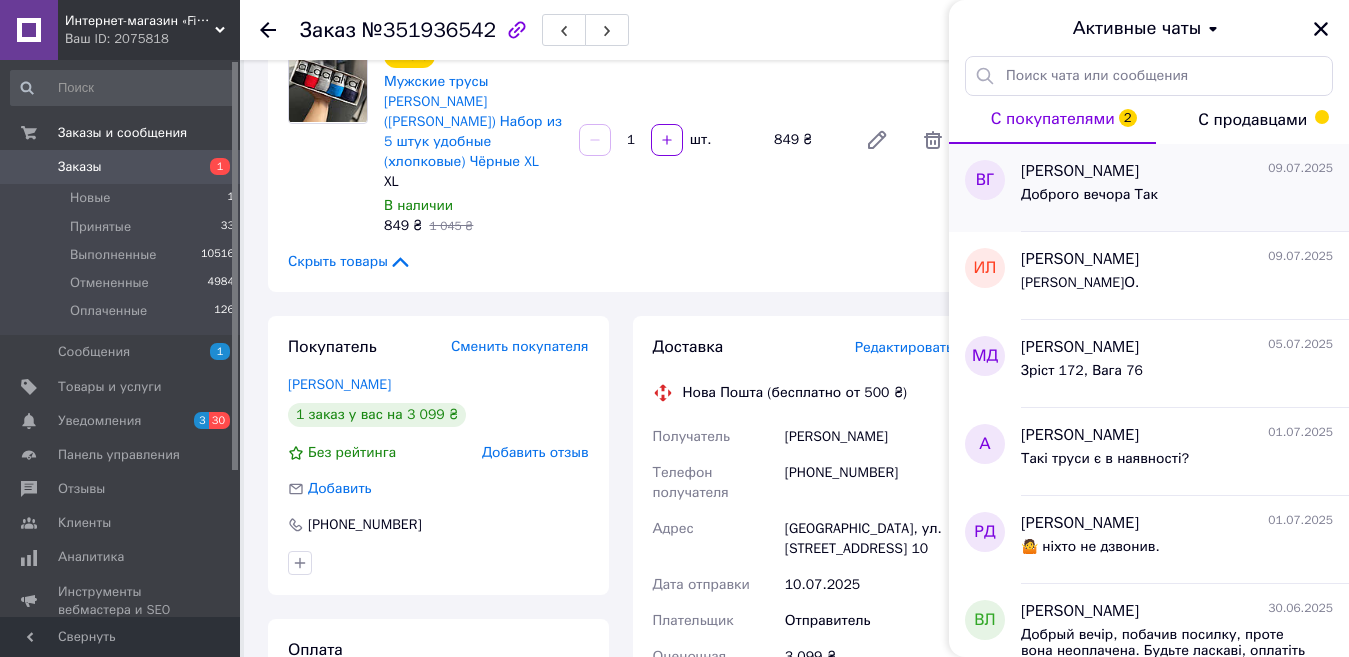 click on "Доброго вечора
Так" at bounding box center (1089, 195) 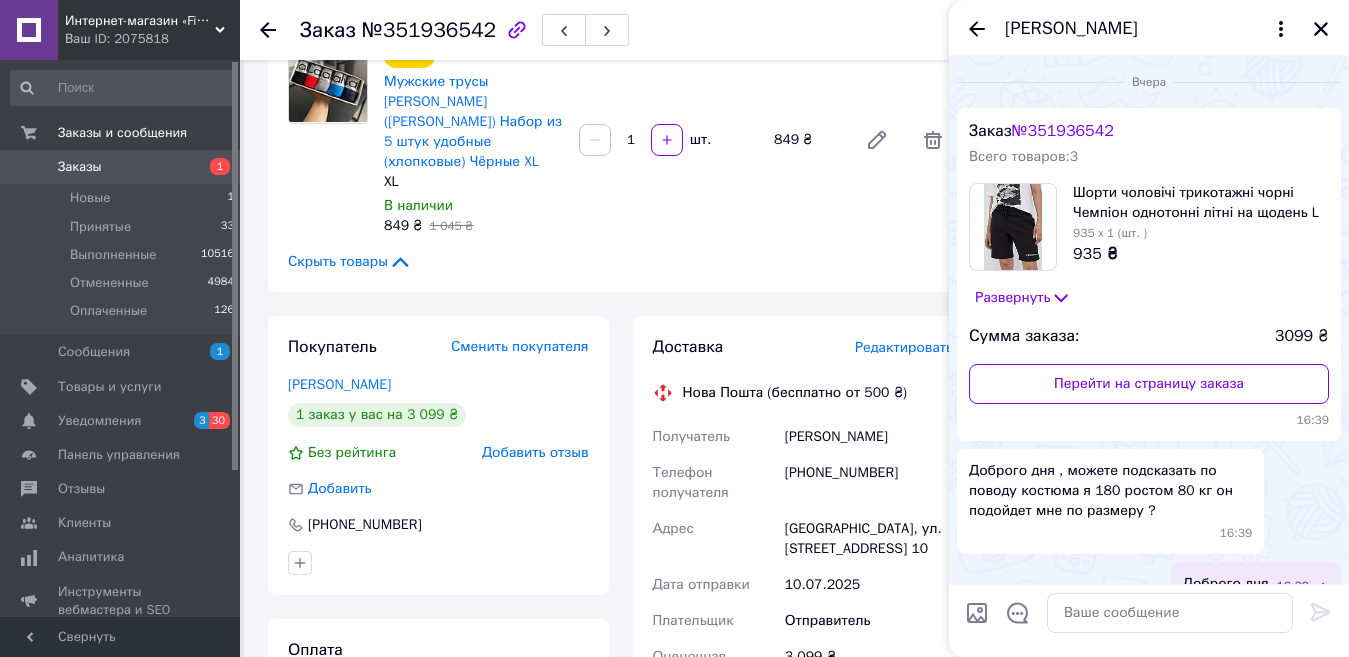 scroll, scrollTop: 1379, scrollLeft: 0, axis: vertical 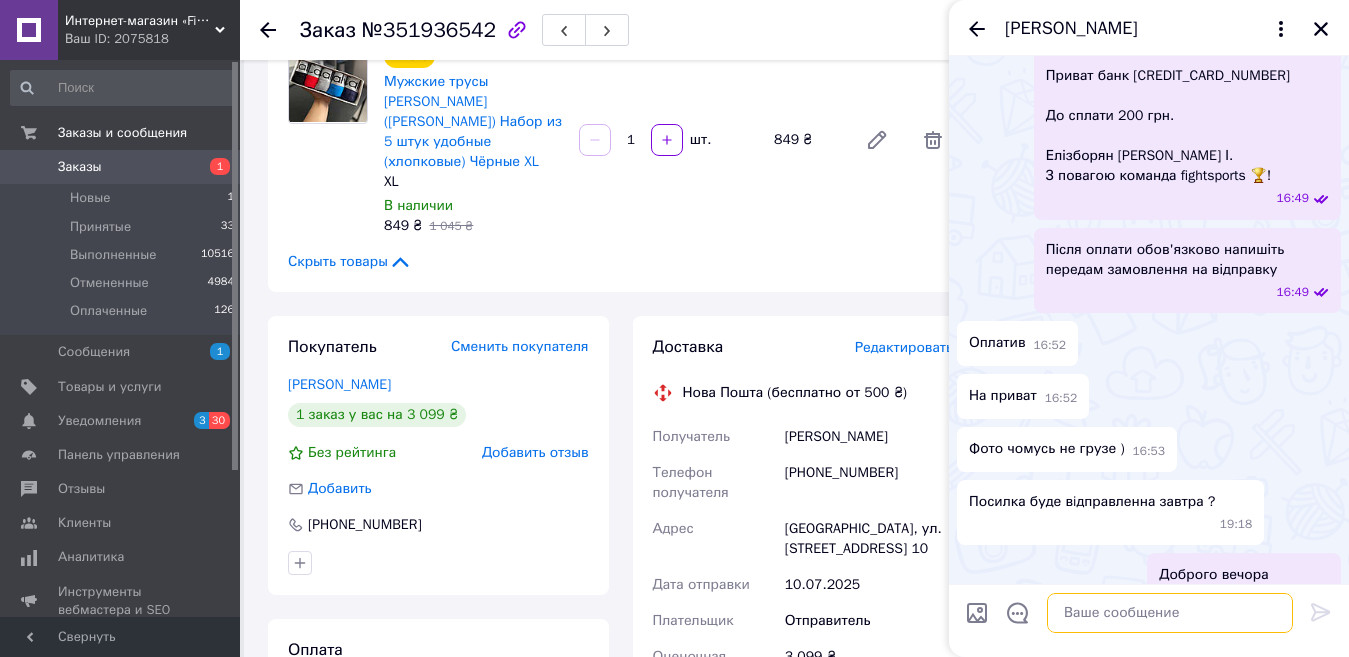 click at bounding box center (1170, 613) 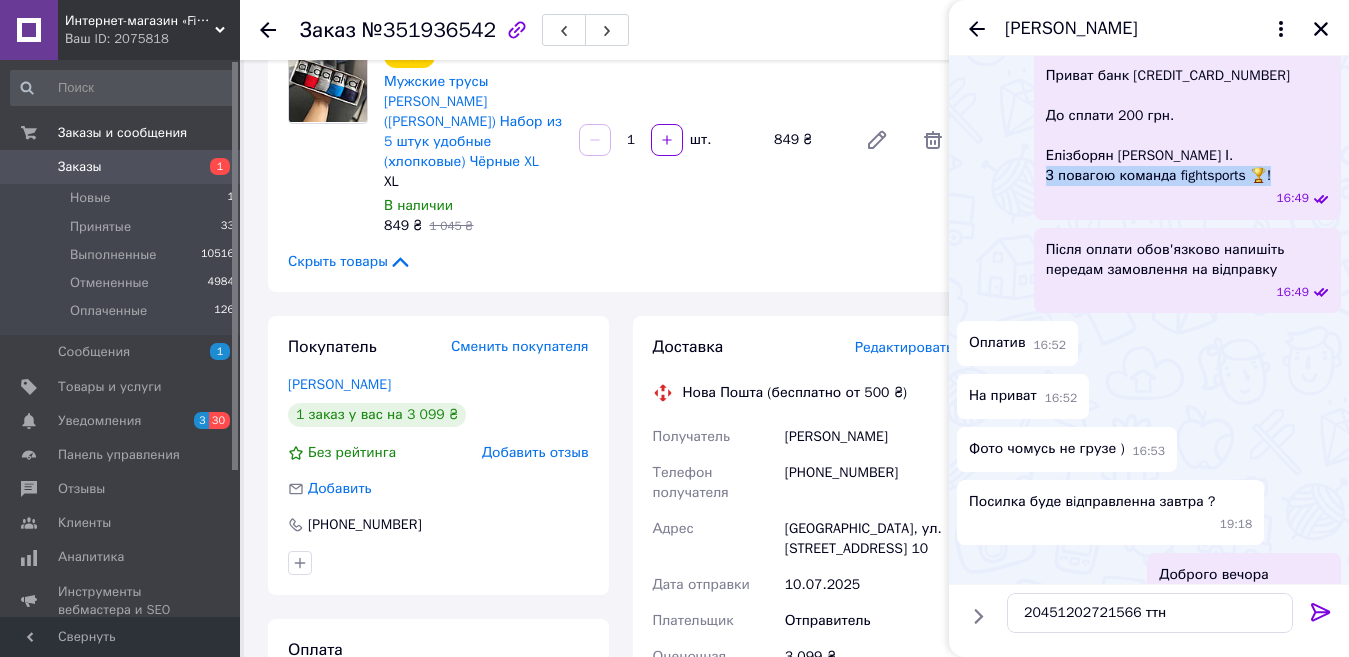 drag, startPoint x: 1057, startPoint y: 170, endPoint x: 1273, endPoint y: 184, distance: 216.45323 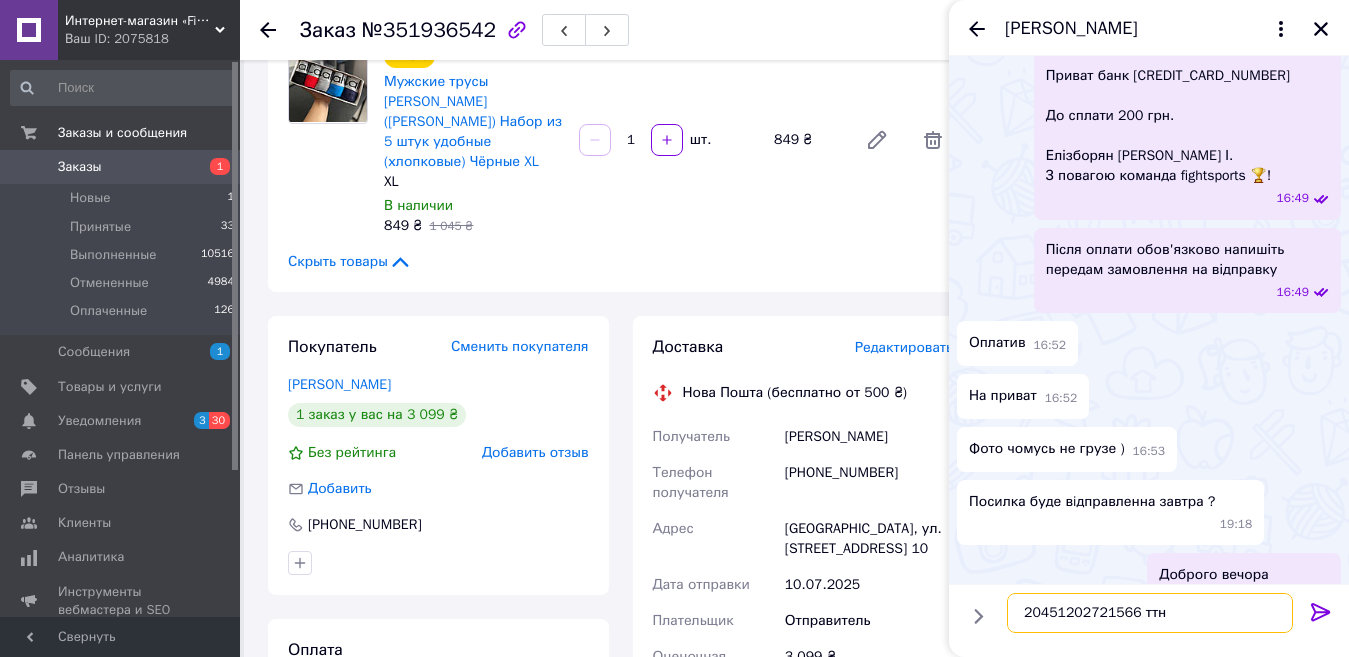 click on "20451202721566 ттн" at bounding box center [1150, 613] 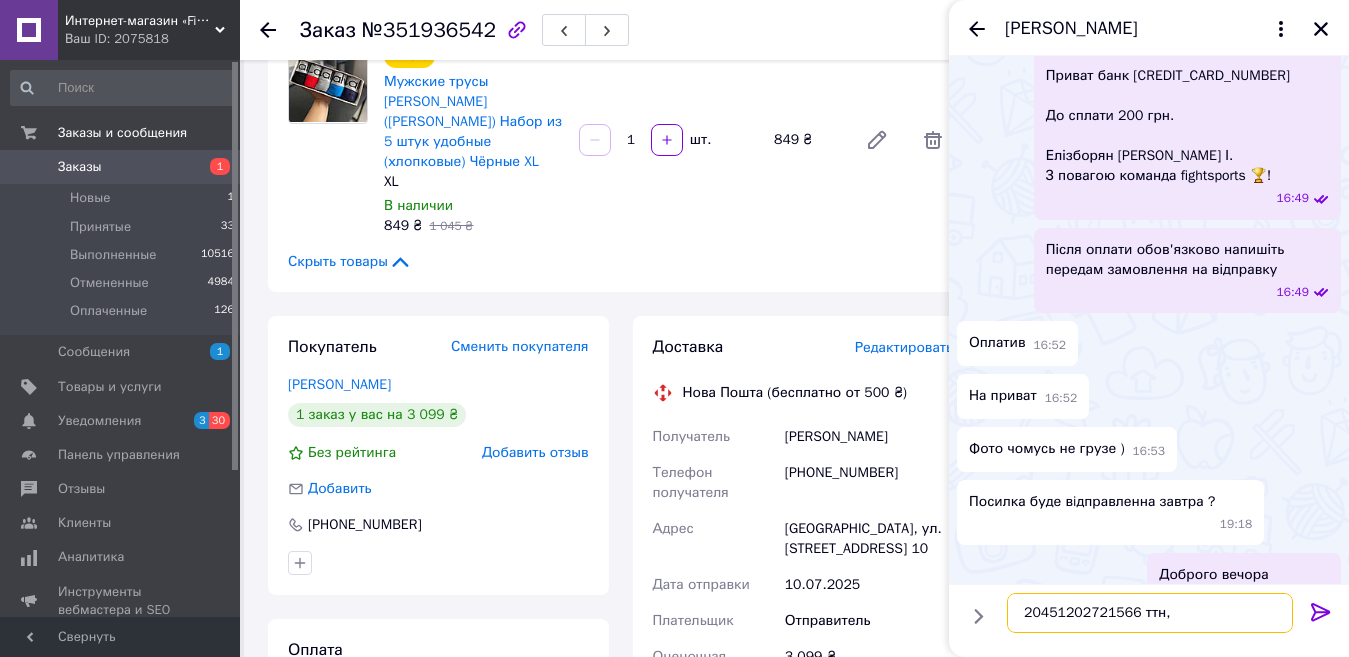 paste on "З повагою команда fightsports 🏆!" 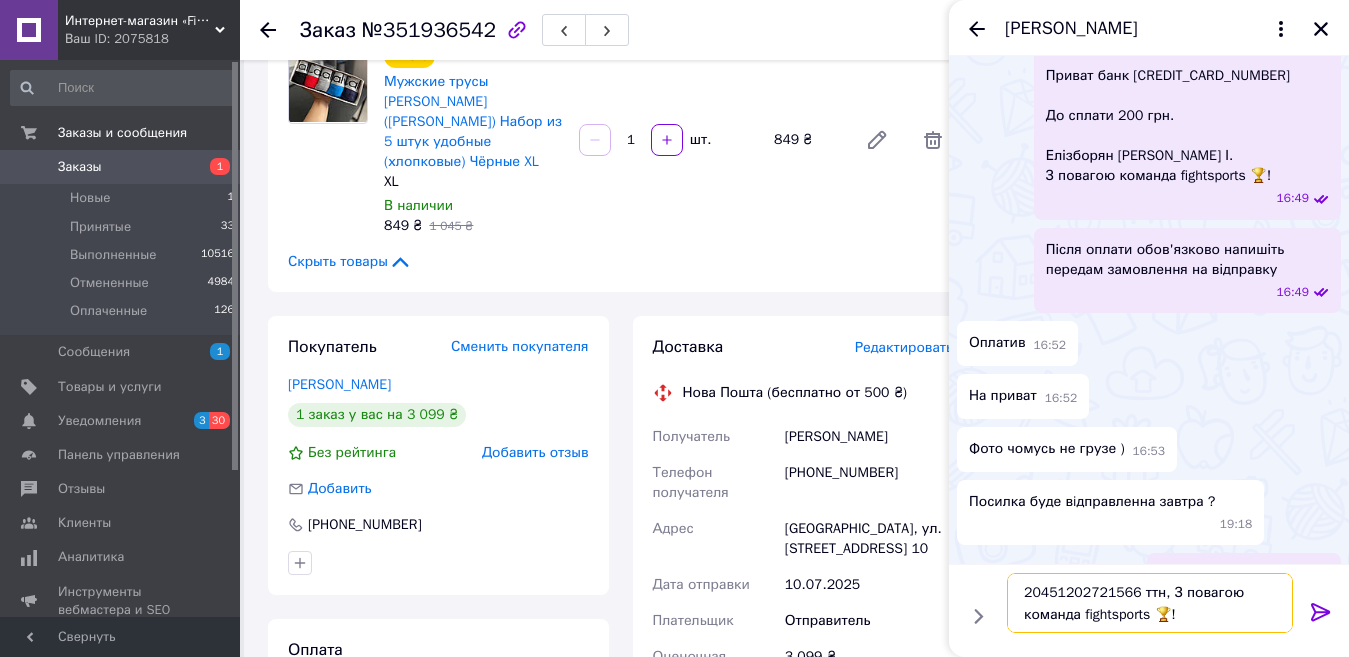 type on "20451202721566 ттн, З повагою команда fightsports 🏆!" 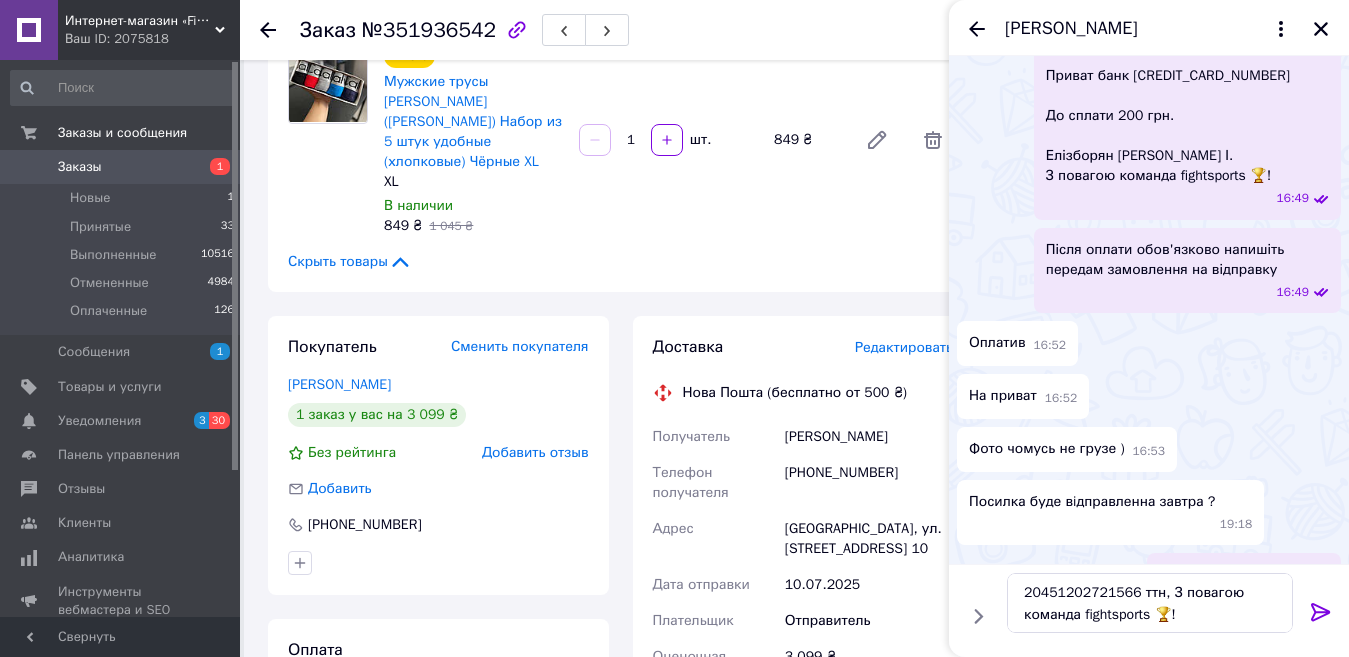 click 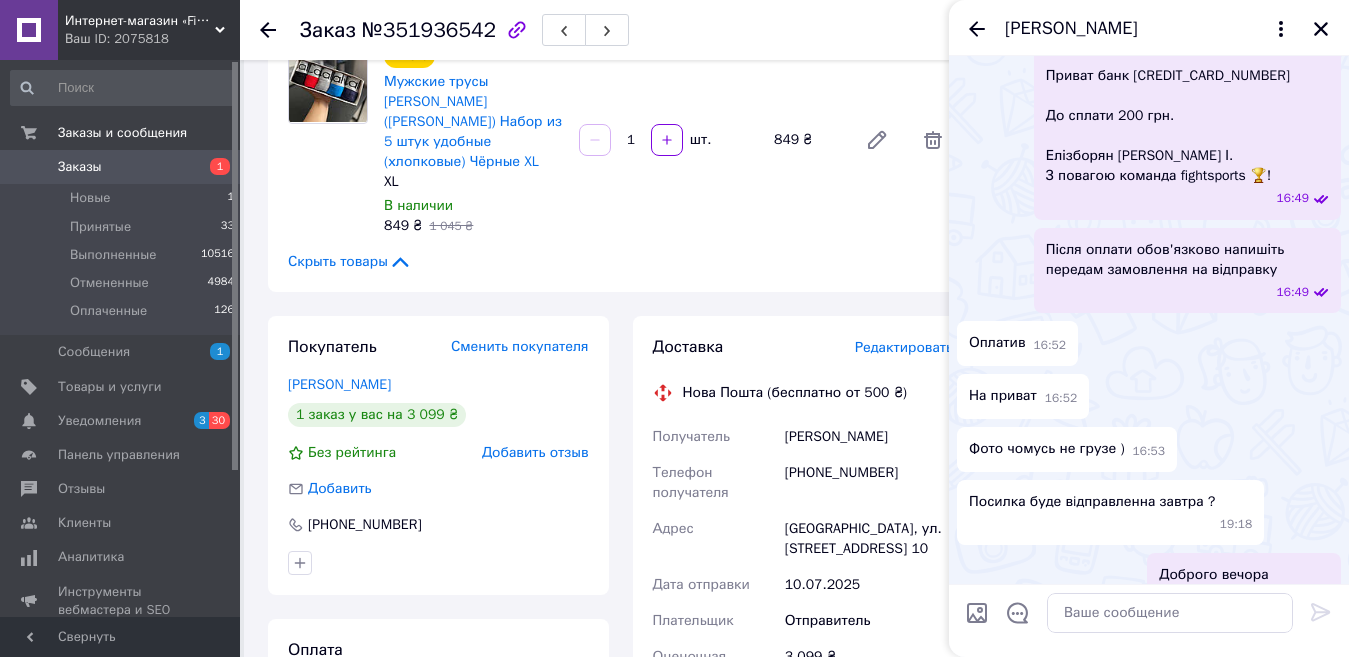 scroll, scrollTop: 1524, scrollLeft: 0, axis: vertical 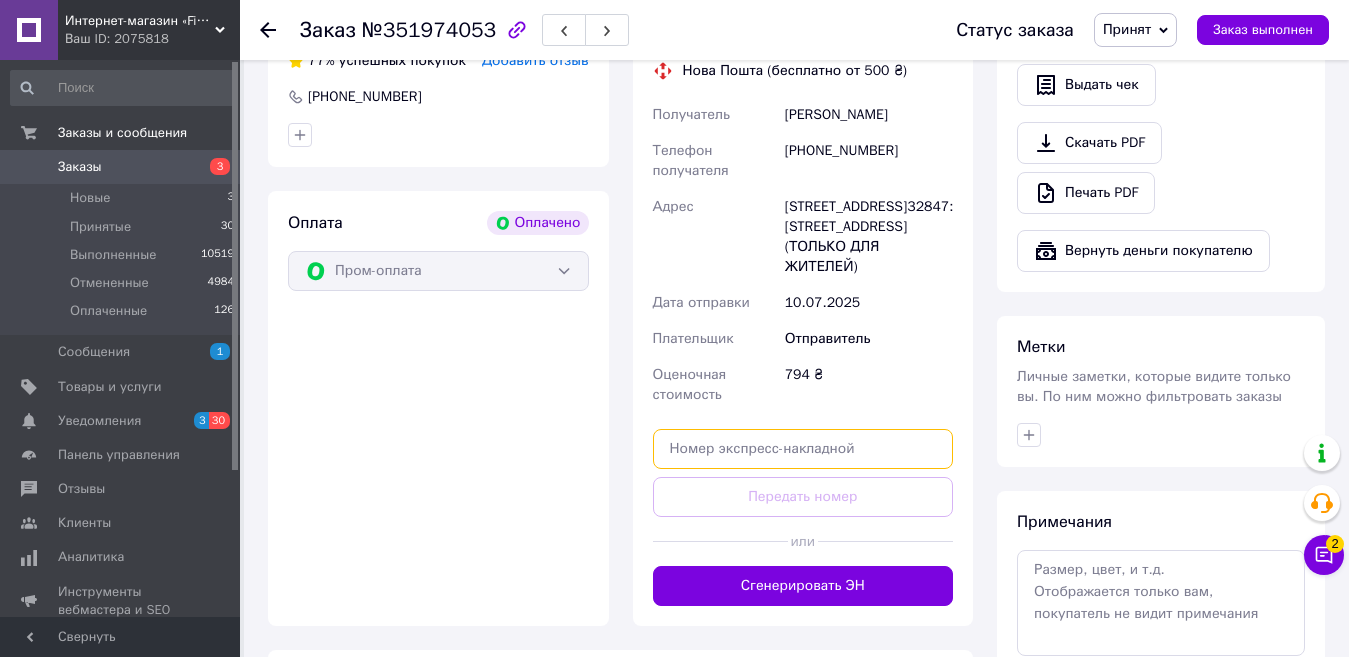 click at bounding box center (803, 449) 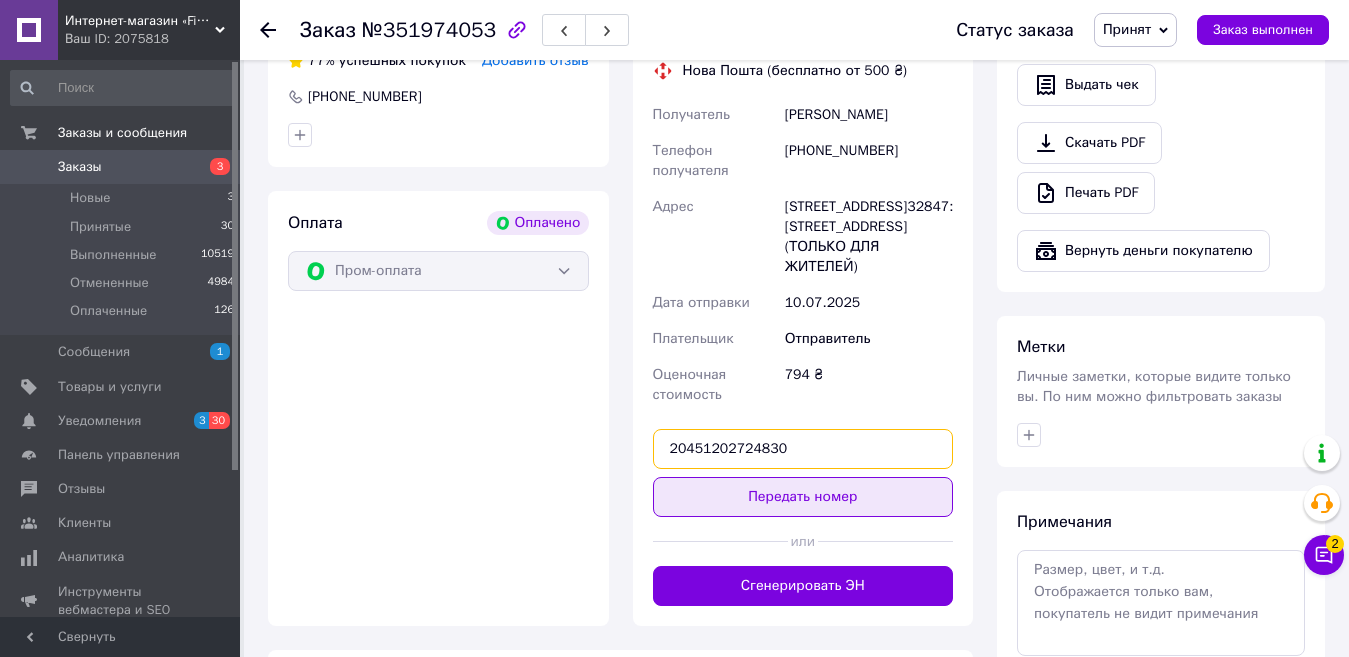 type on "20451202724830" 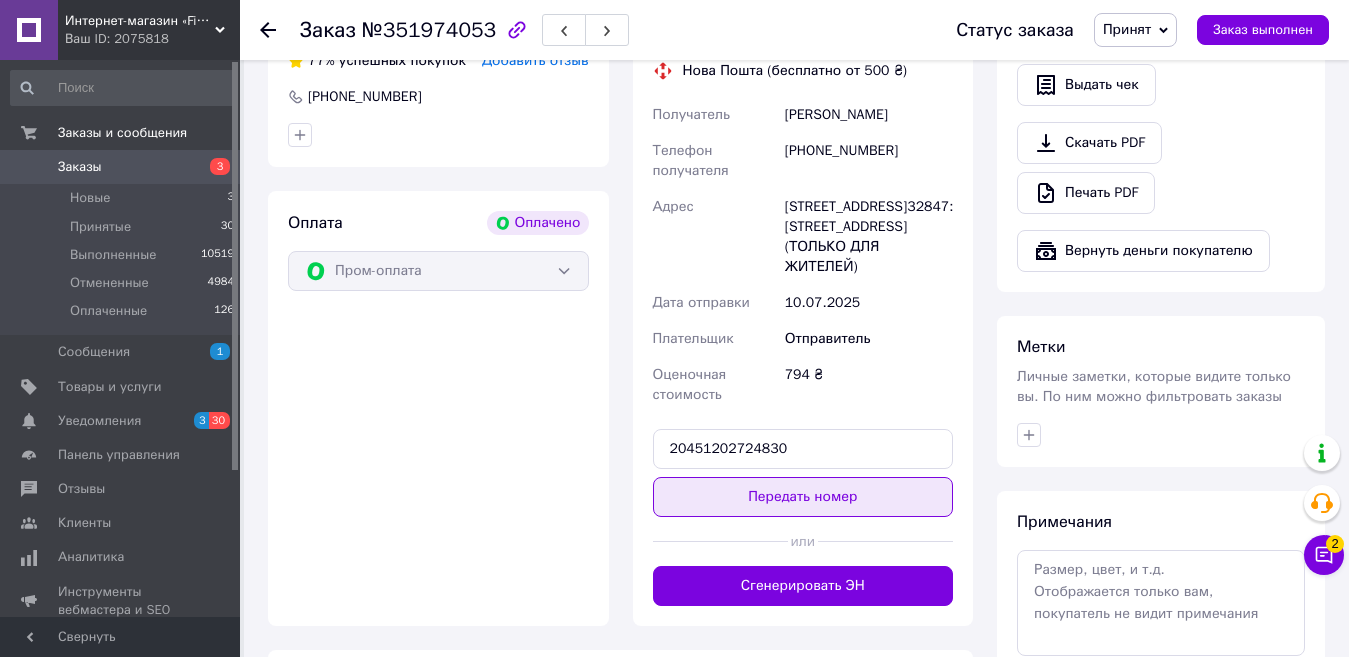 click on "Передать номер" at bounding box center [803, 497] 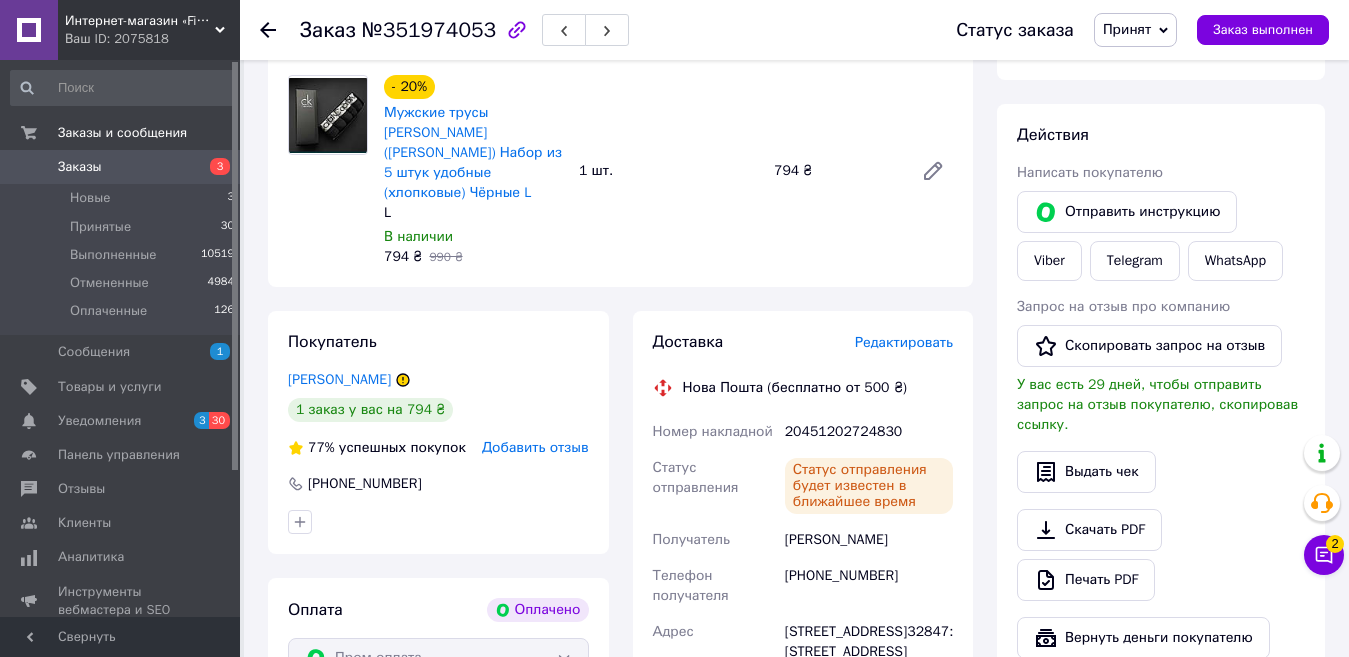 scroll, scrollTop: 700, scrollLeft: 0, axis: vertical 